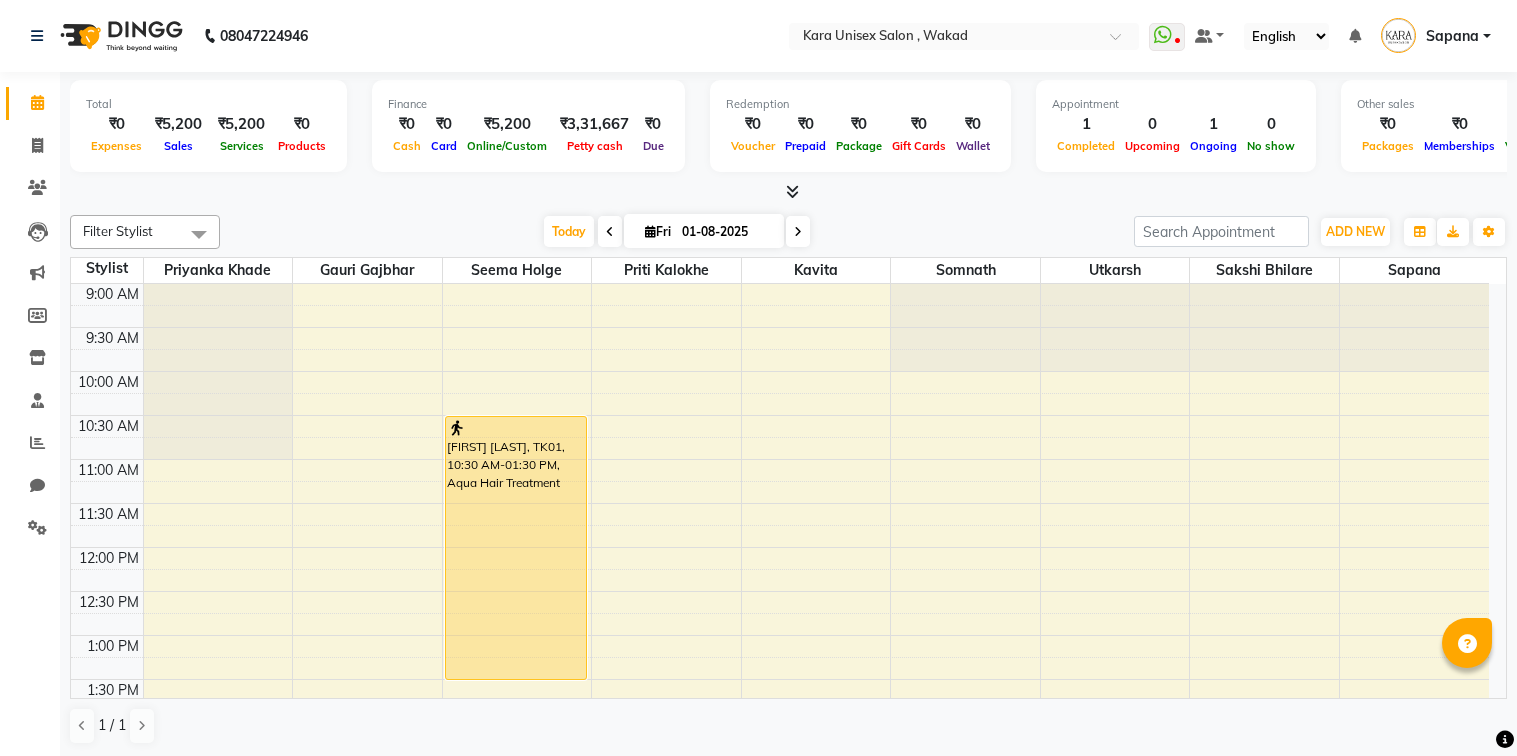 scroll, scrollTop: 0, scrollLeft: 0, axis: both 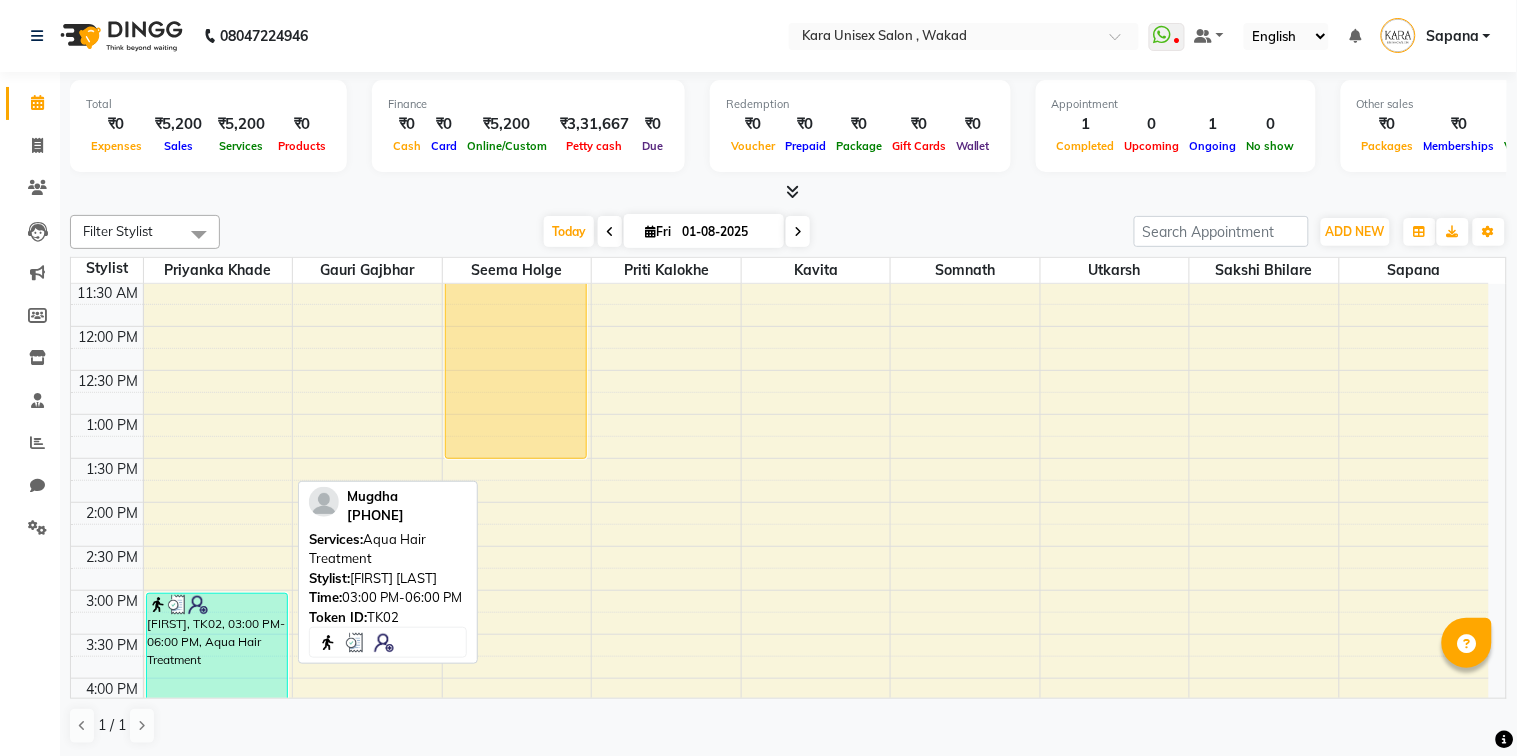 click on "[NAME], TK02, 03:00 PM-06:00 PM, Aqua Hair Treatment" at bounding box center (217, 725) 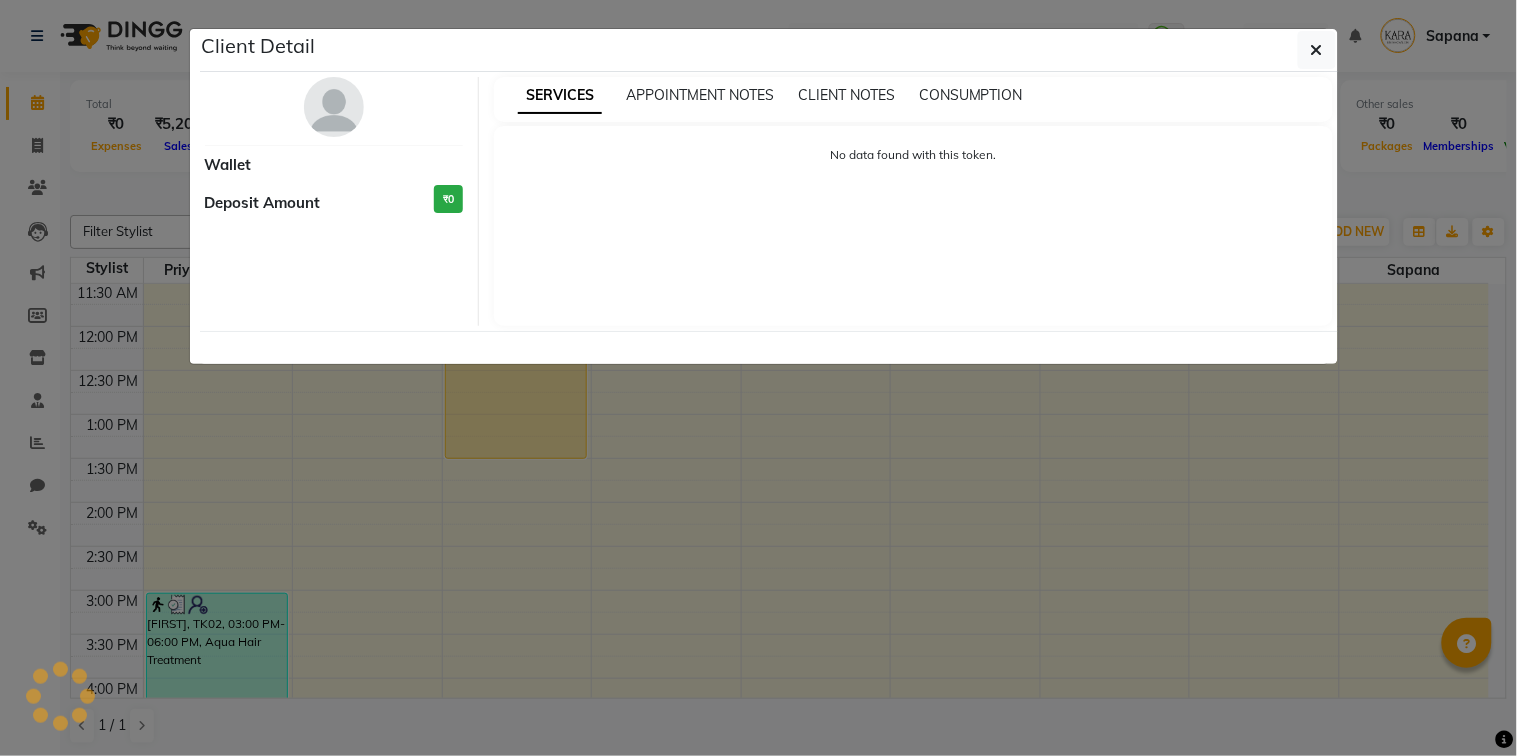 select on "3" 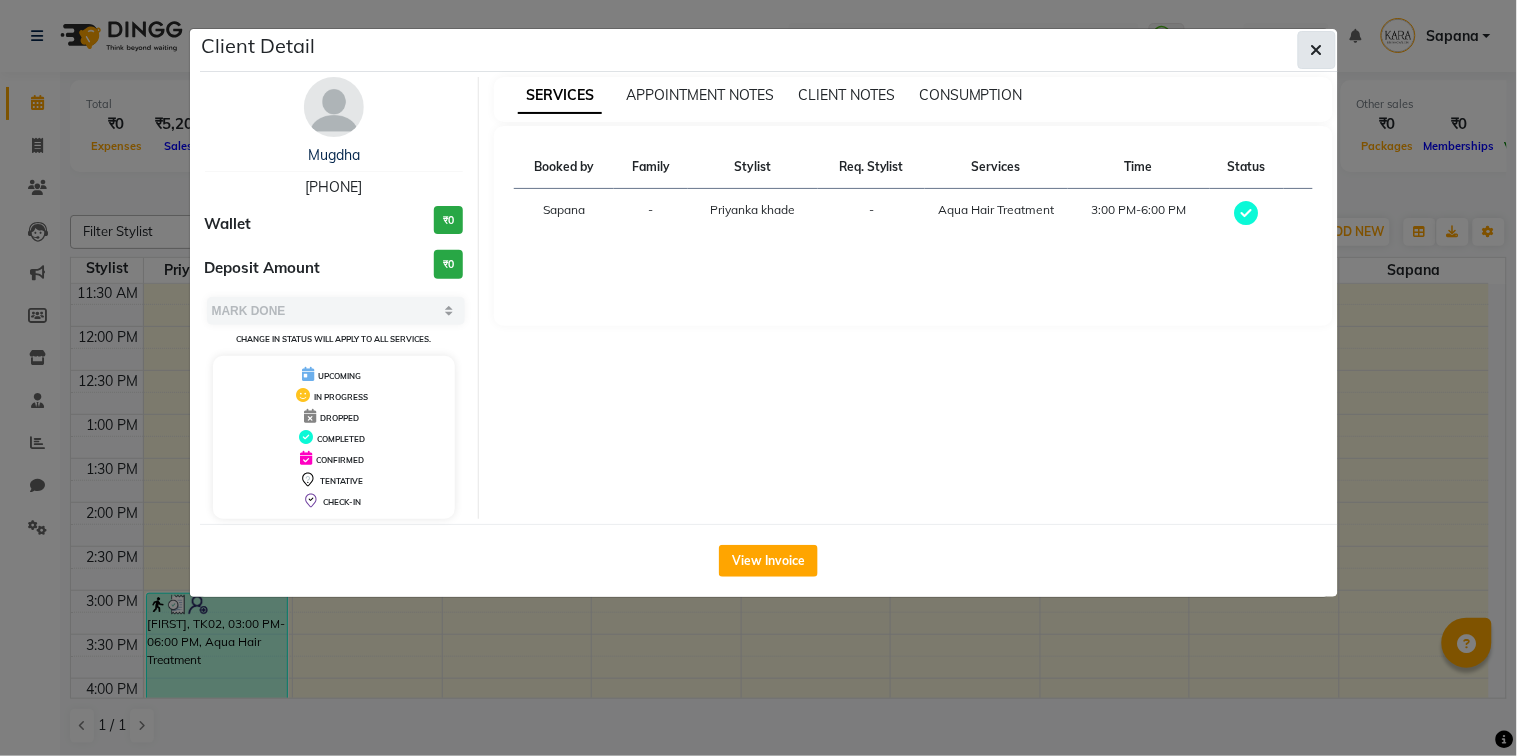 click 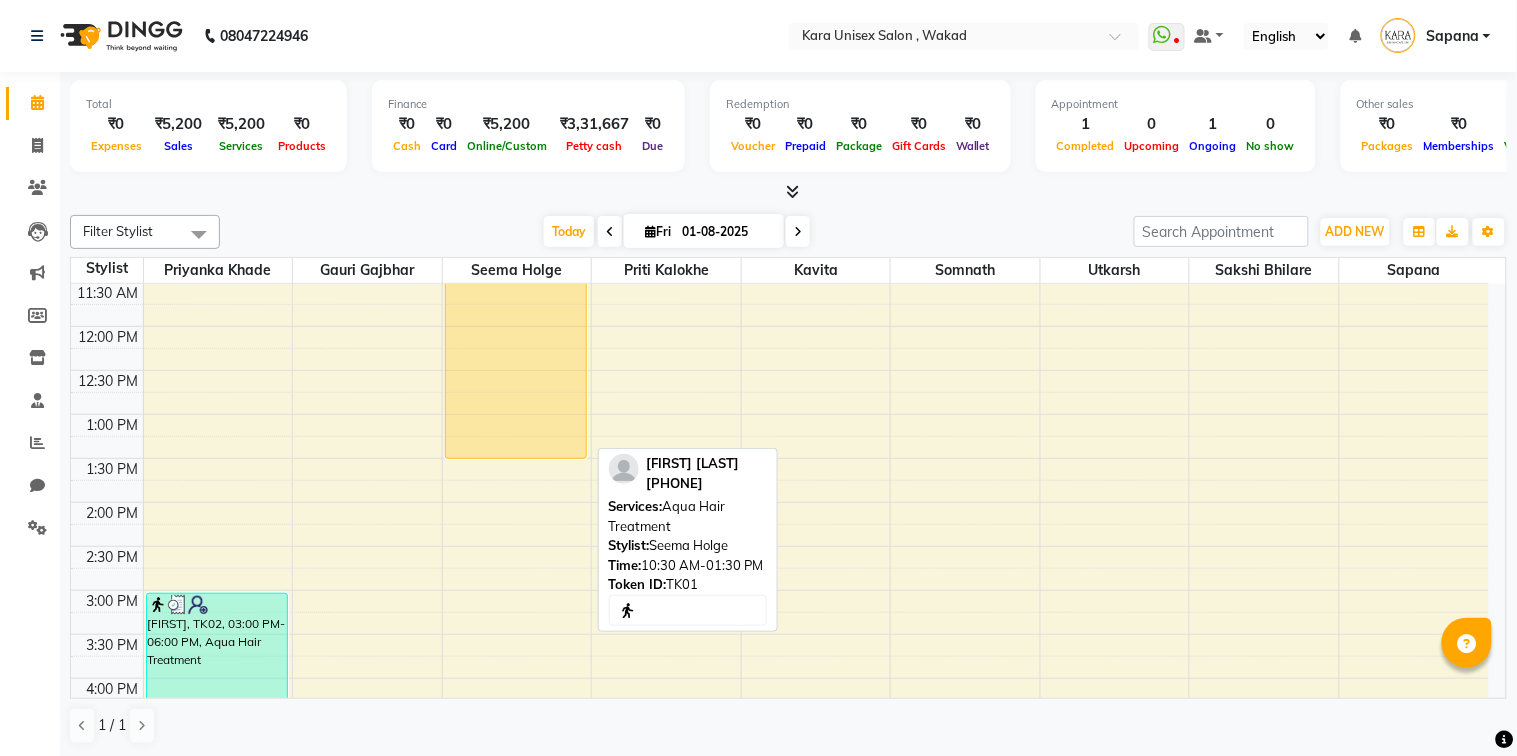 click on "[NAME] [LAST], TK01, 10:30 AM-01:30 PM, Aqua Hair Treatment" at bounding box center (516, 327) 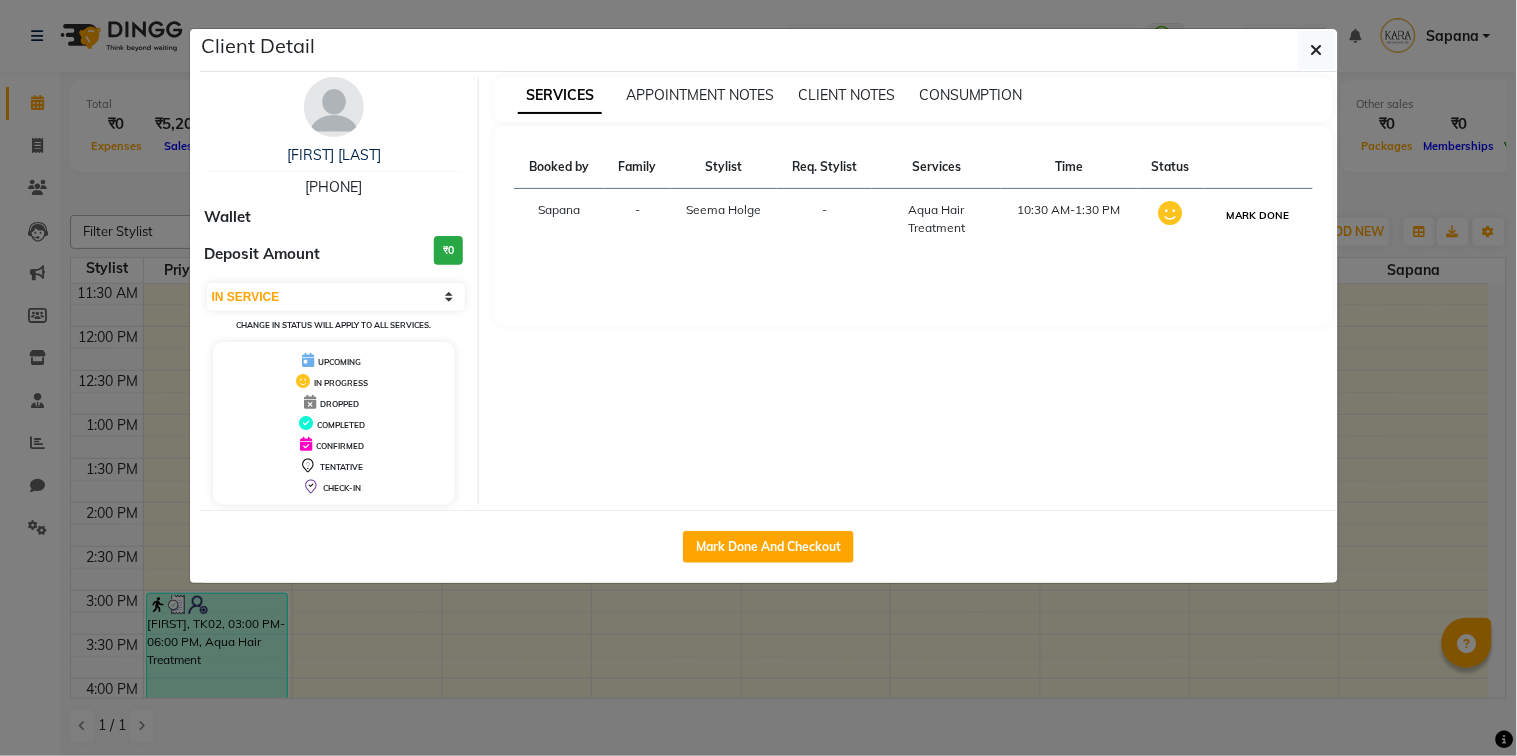 click on "MARK DONE" at bounding box center [1258, 215] 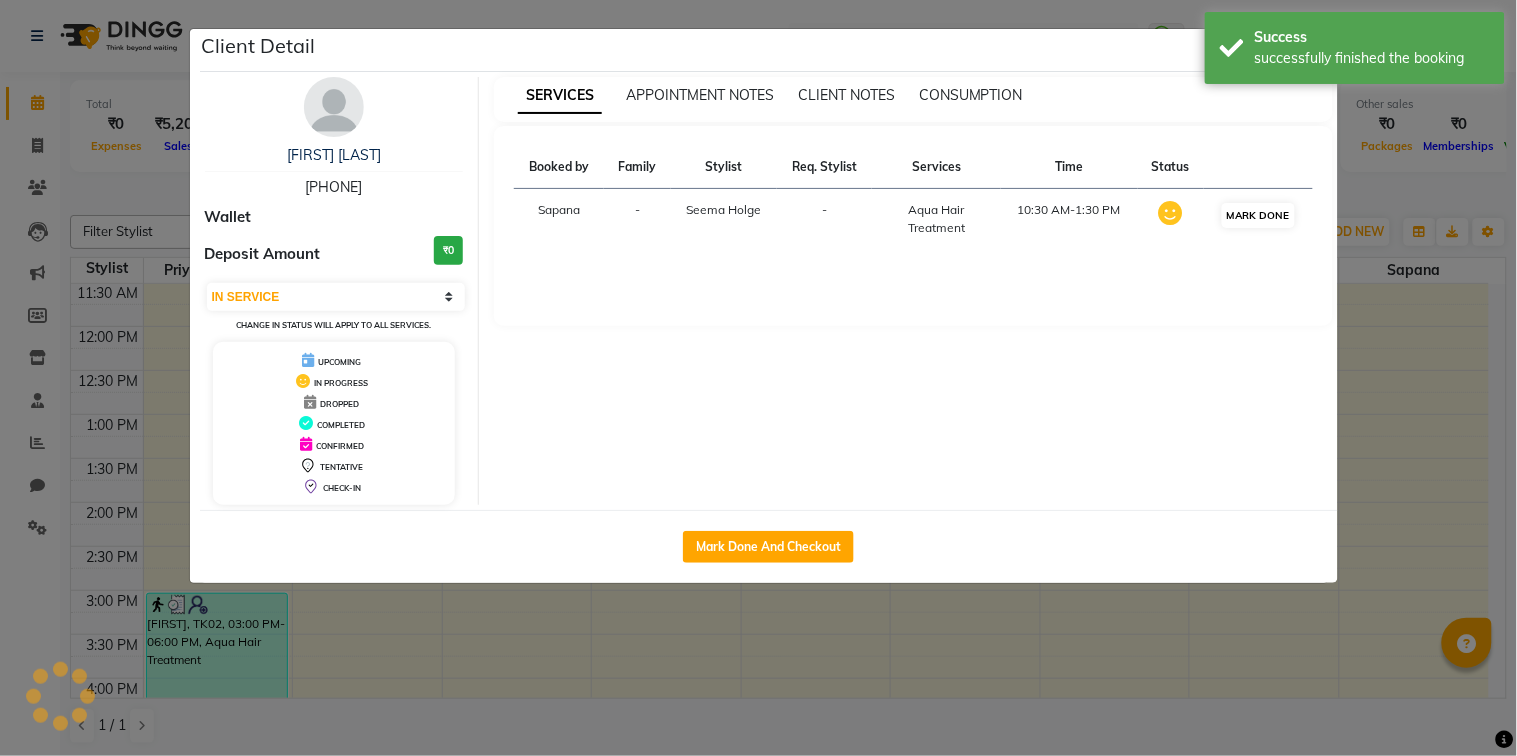 select on "3" 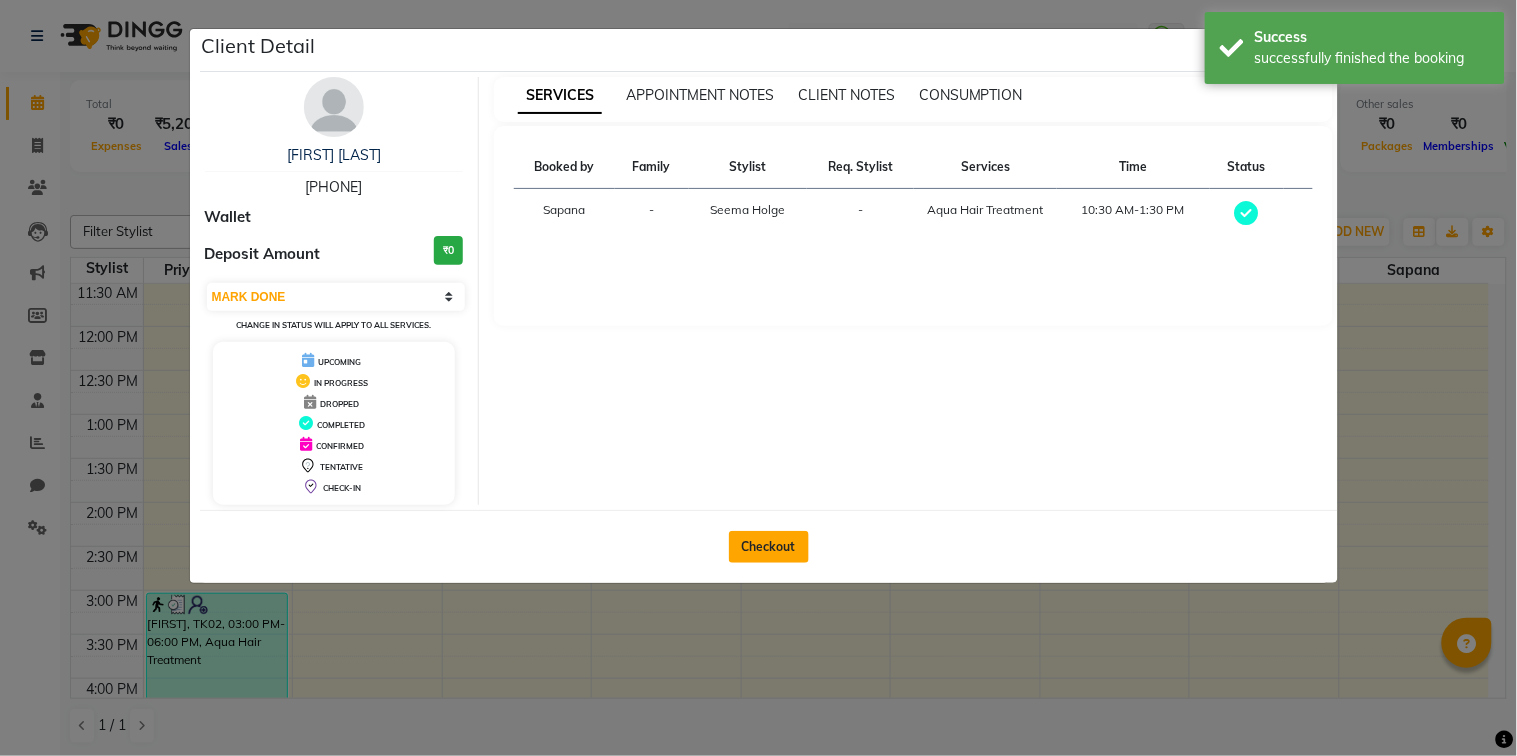 click on "Checkout" 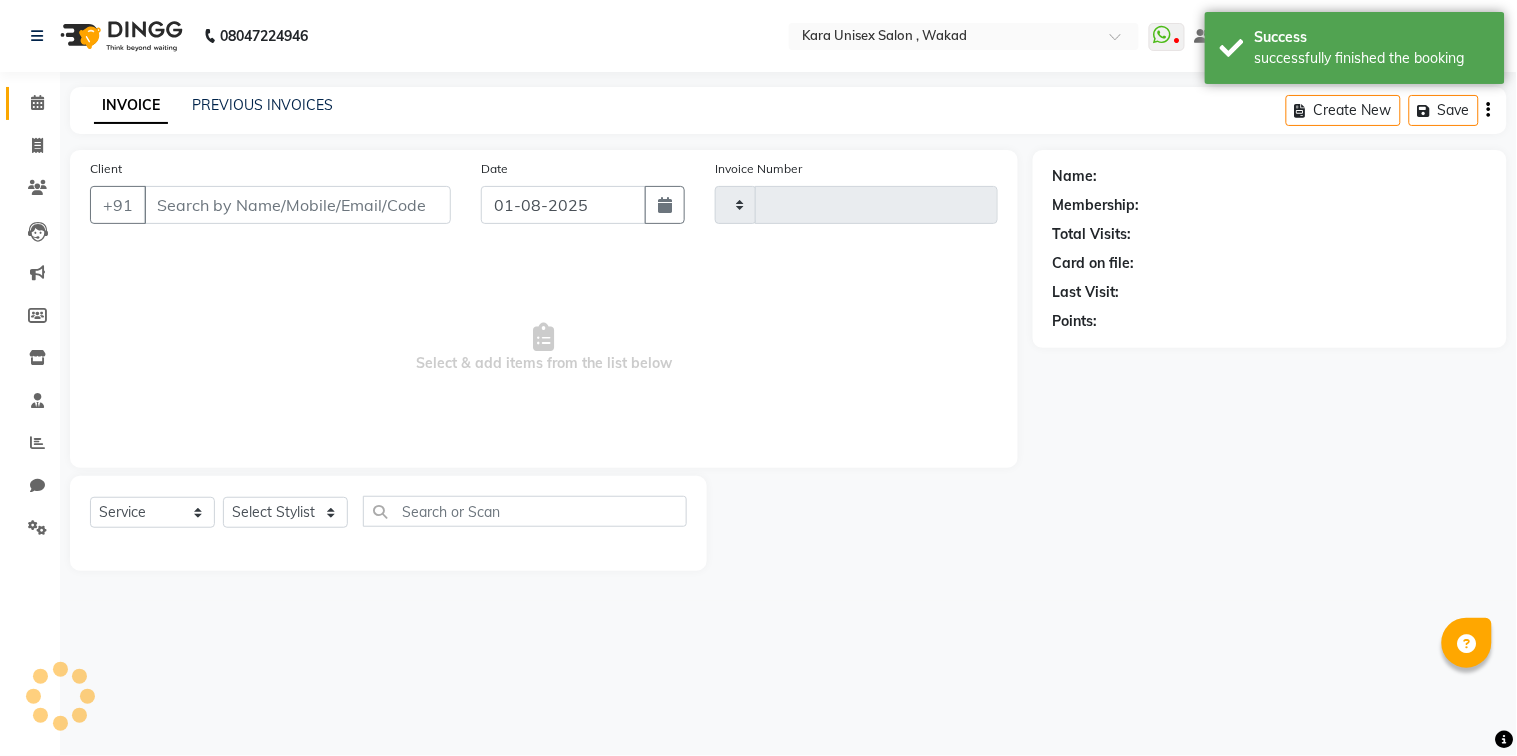 type on "0426" 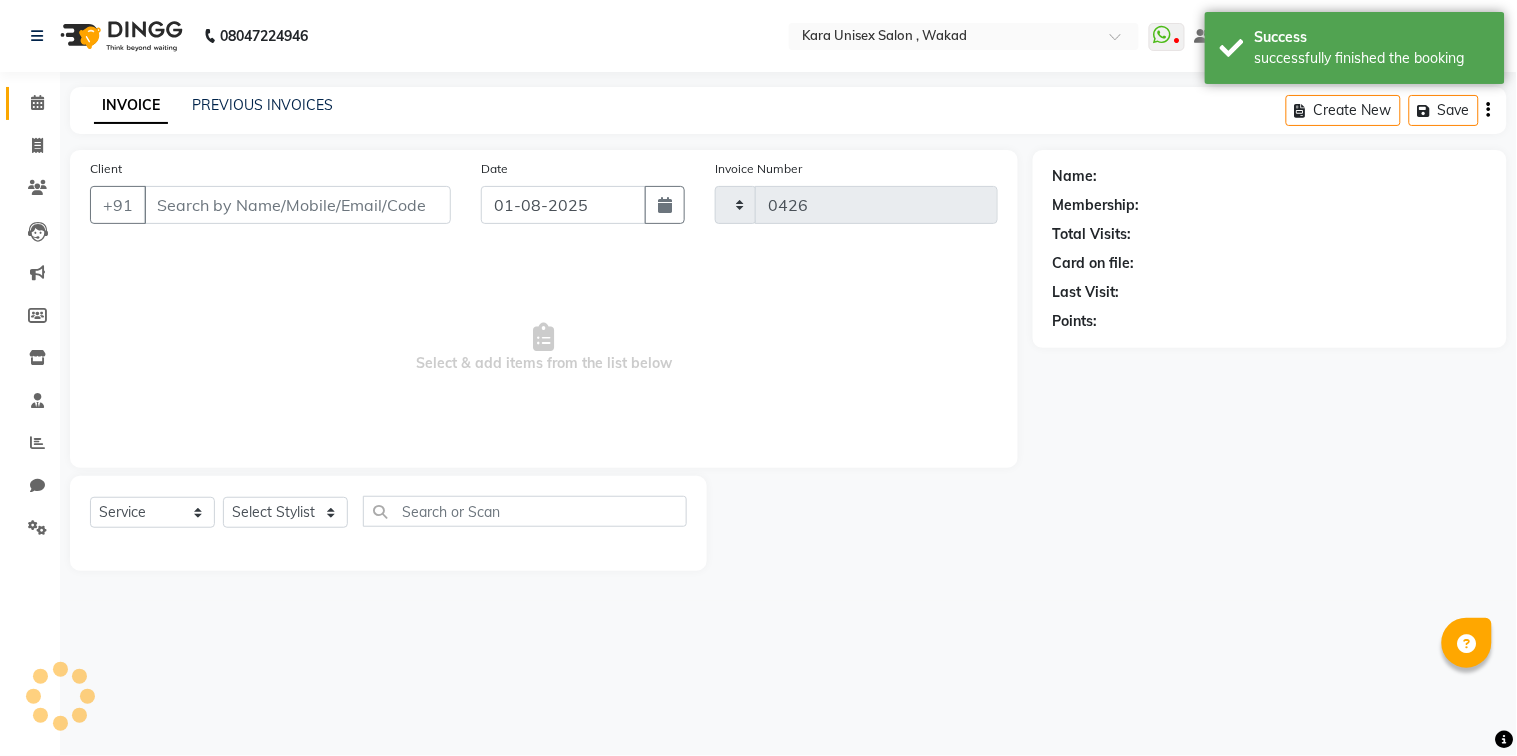 select on "7293" 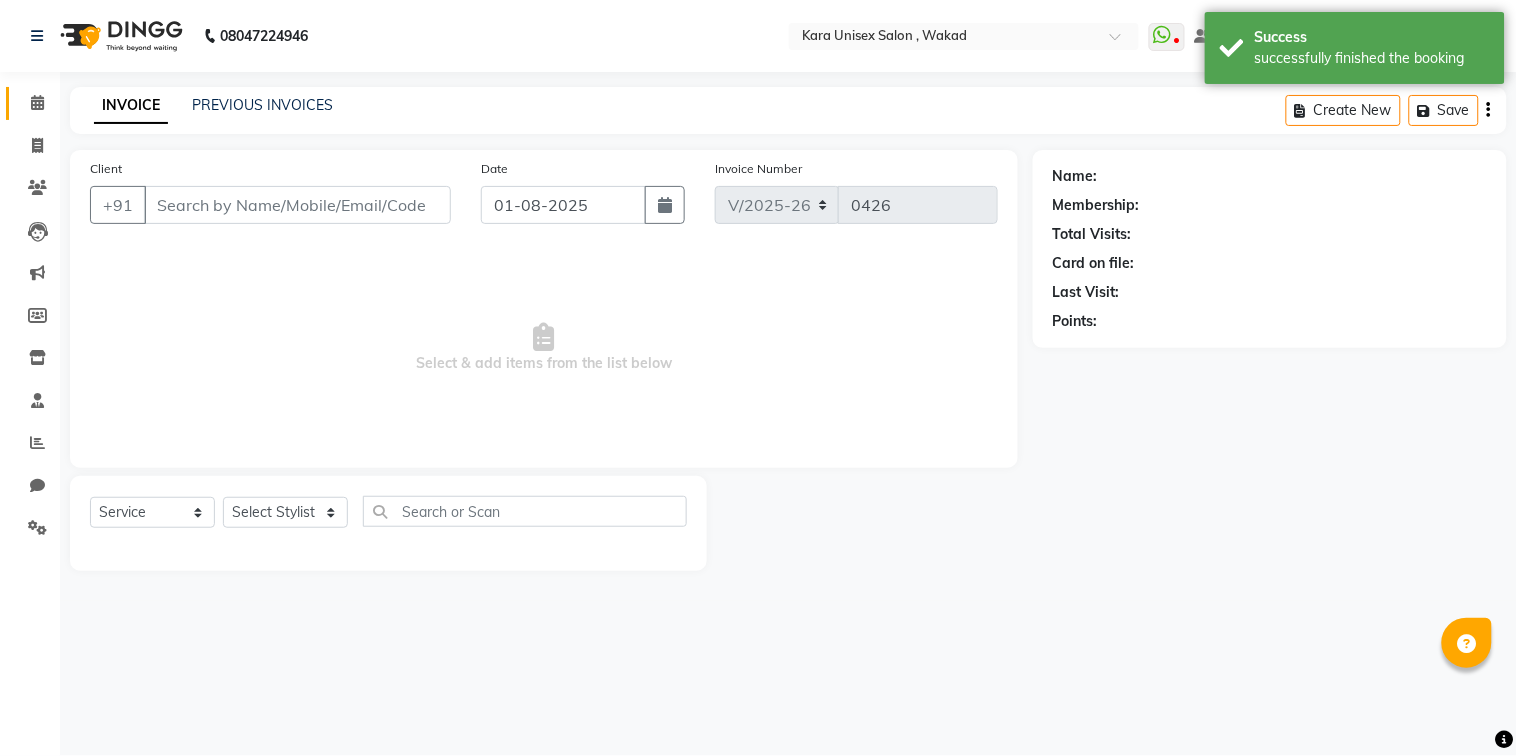 type on "[PHONE]" 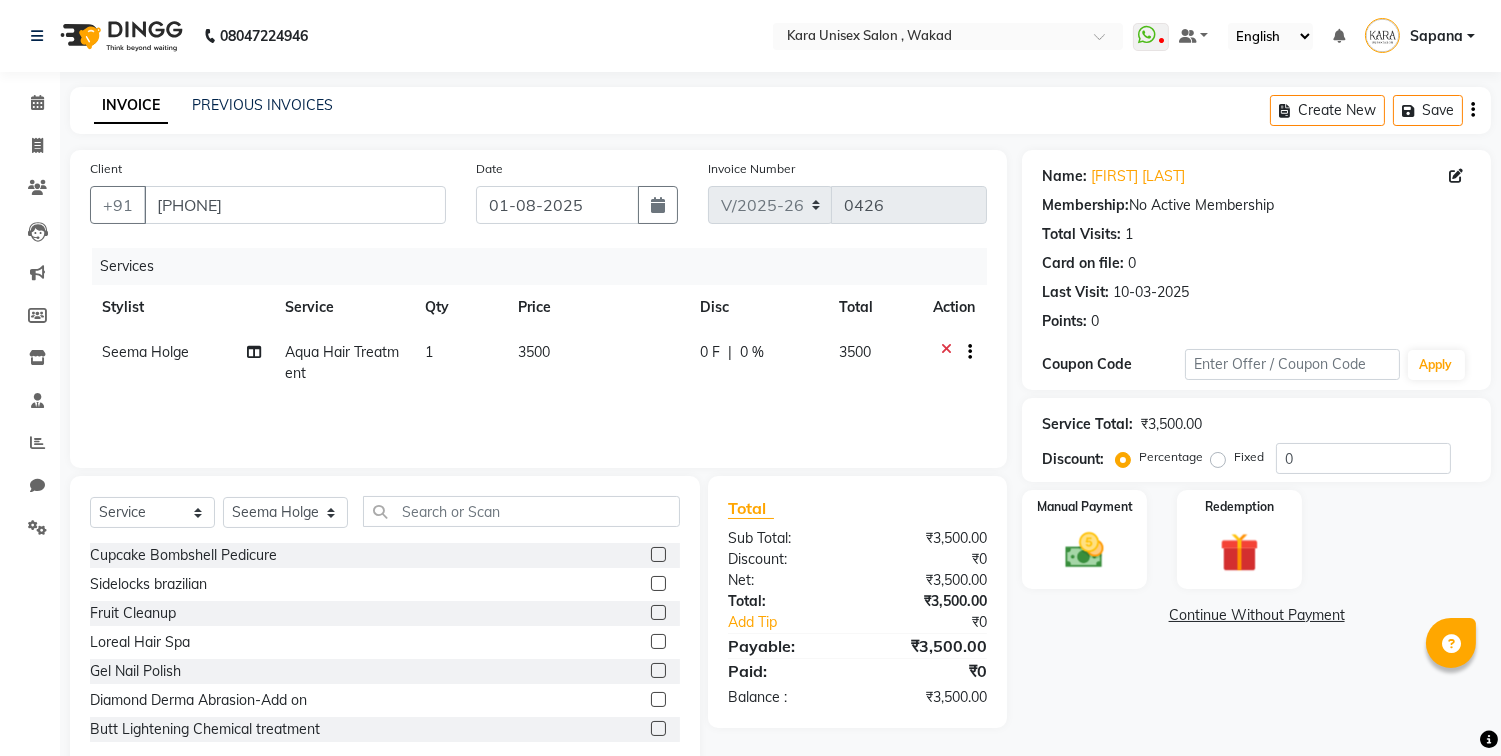 drag, startPoint x: 1015, startPoint y: 305, endPoint x: 1106, endPoint y: 238, distance: 113.004425 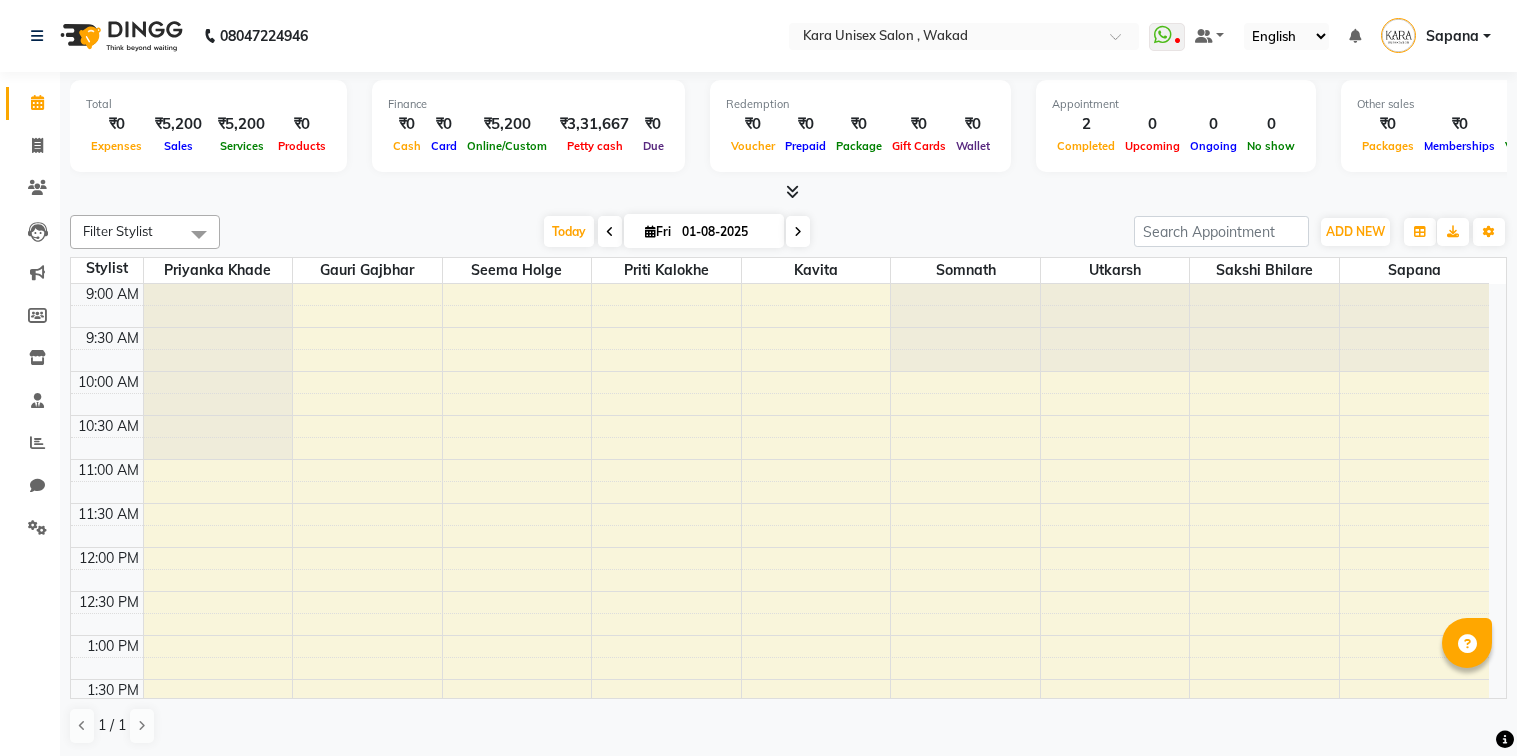 scroll, scrollTop: 0, scrollLeft: 0, axis: both 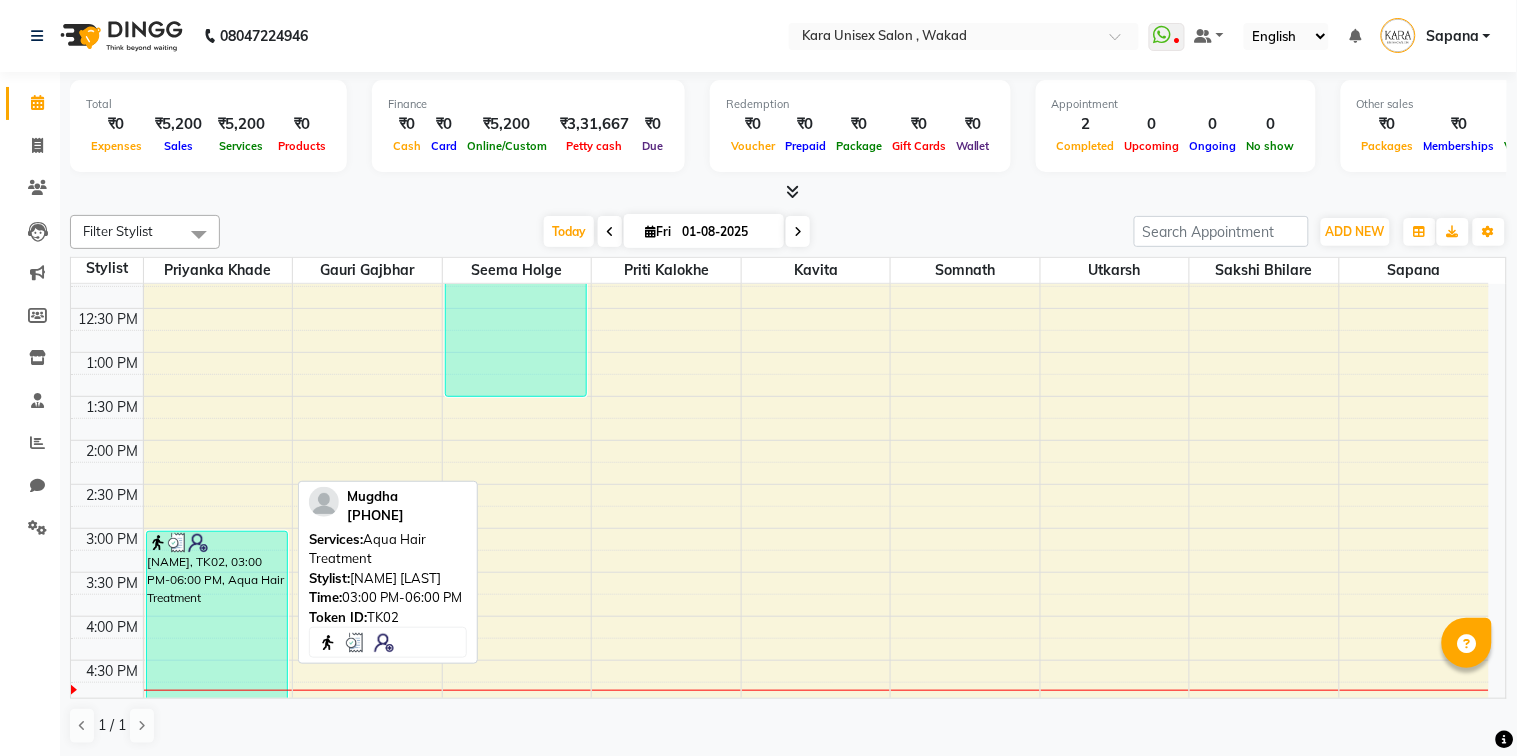 click on "[NAME], TK02, 03:00 PM-06:00 PM, Aqua Hair Treatment" at bounding box center [217, 663] 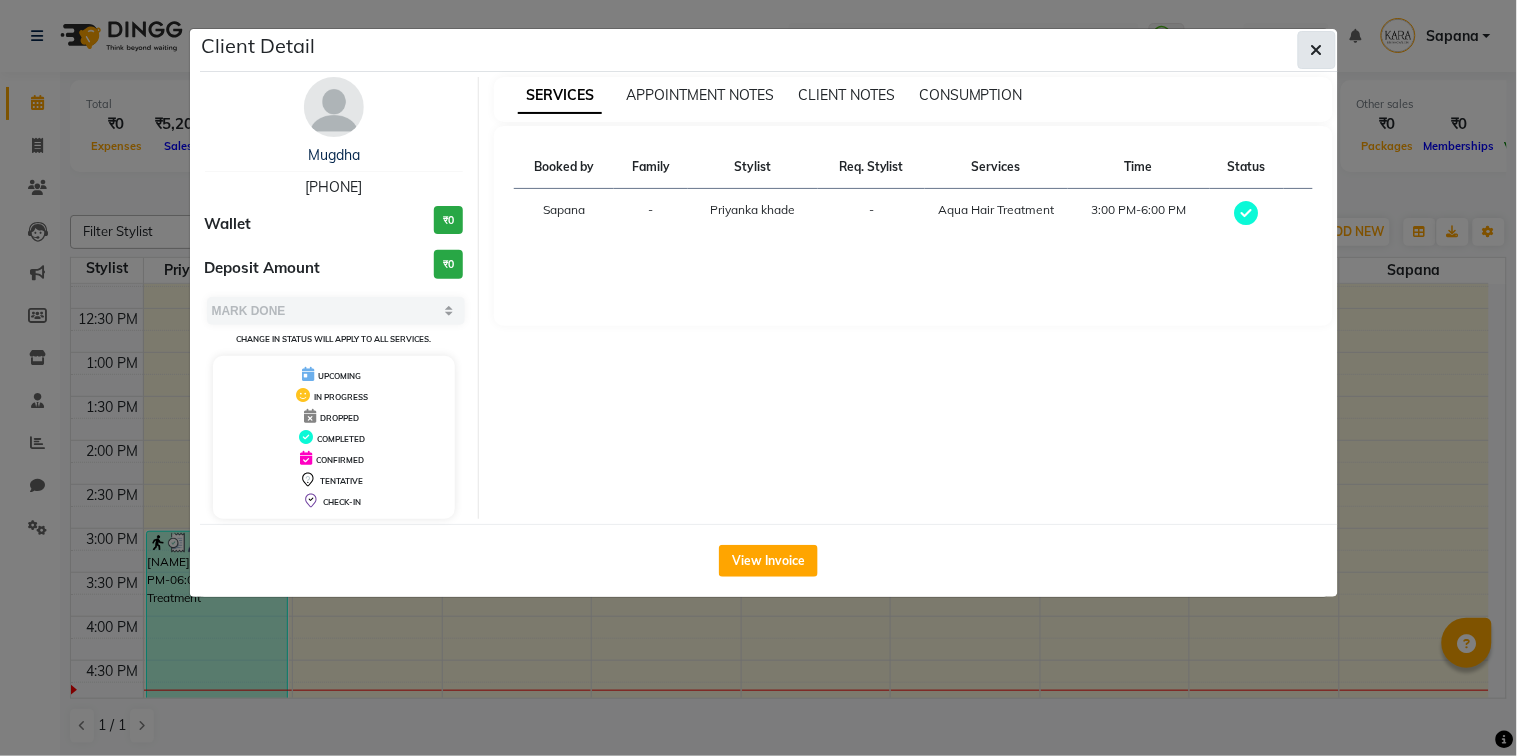 click 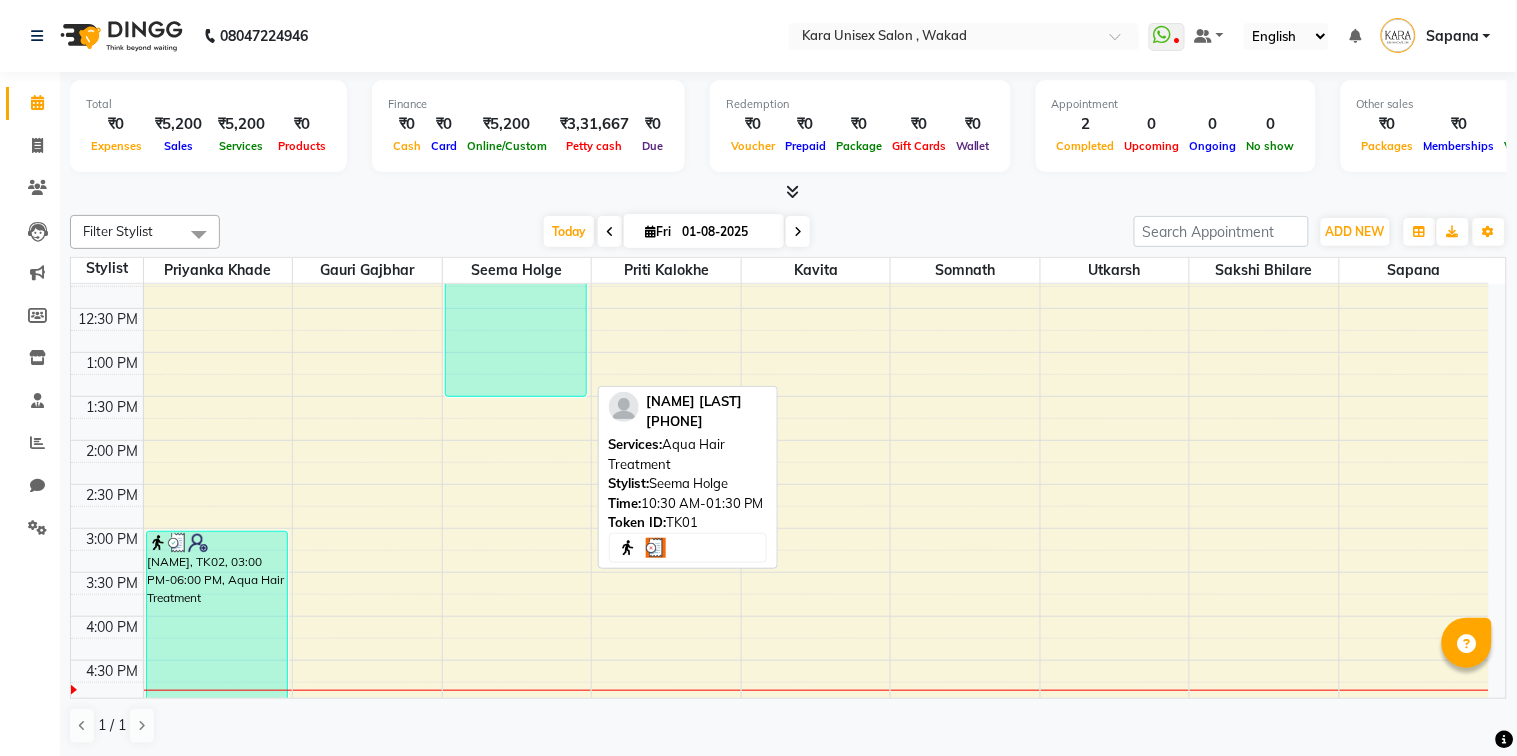 click on "[NAME] [LAST], TK01, 10:30 AM-01:30 PM, Aqua Hair Treatment" at bounding box center [516, 265] 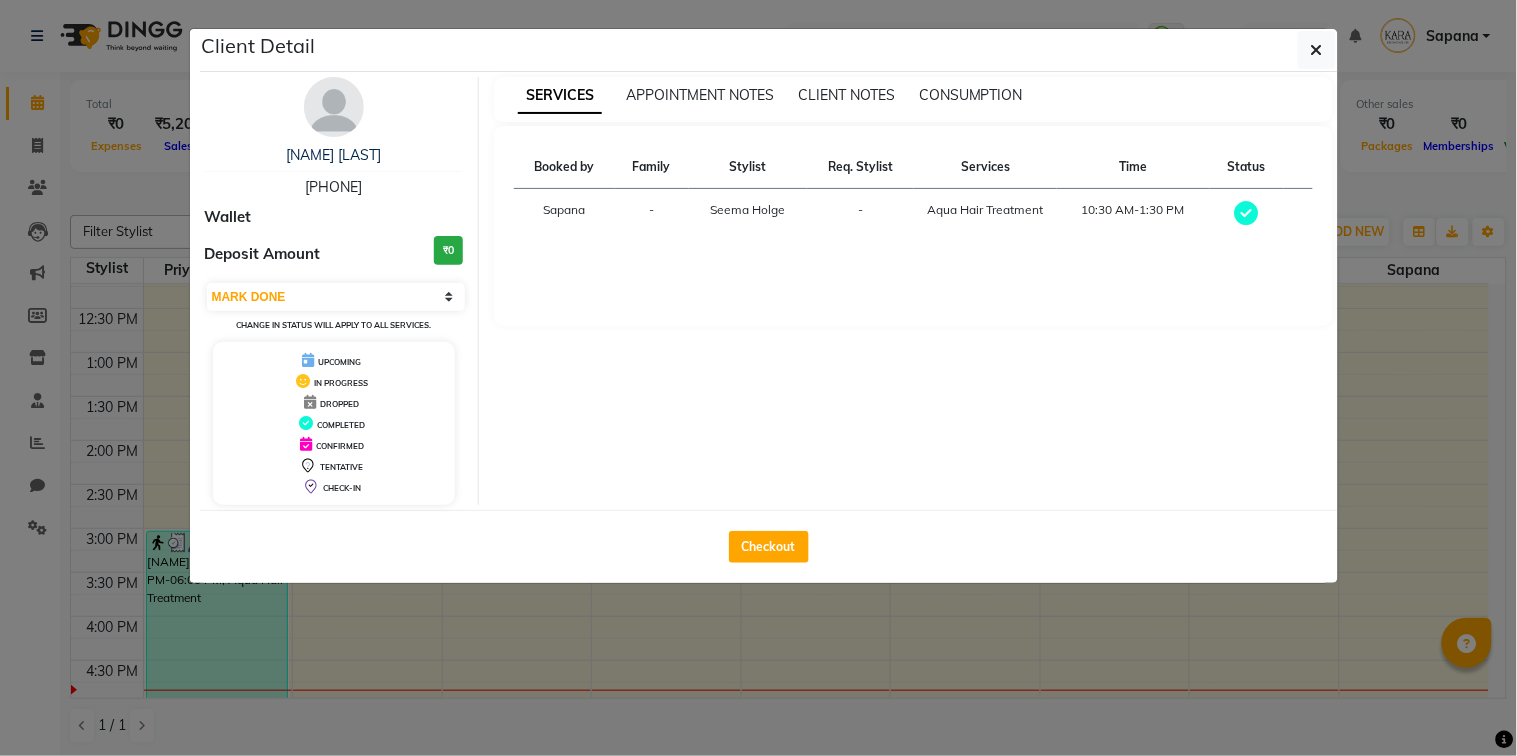 click on "Checkout" 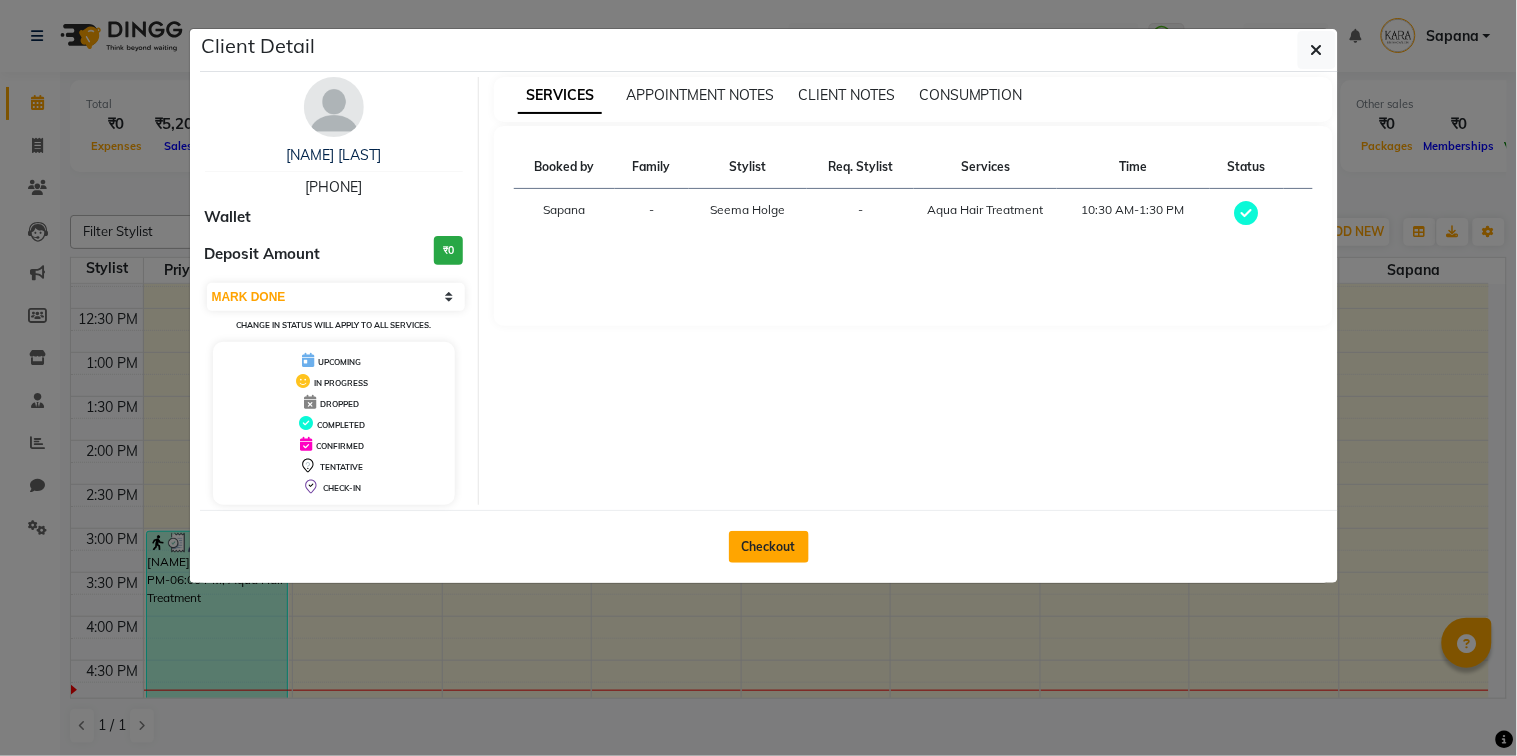 click on "Checkout" 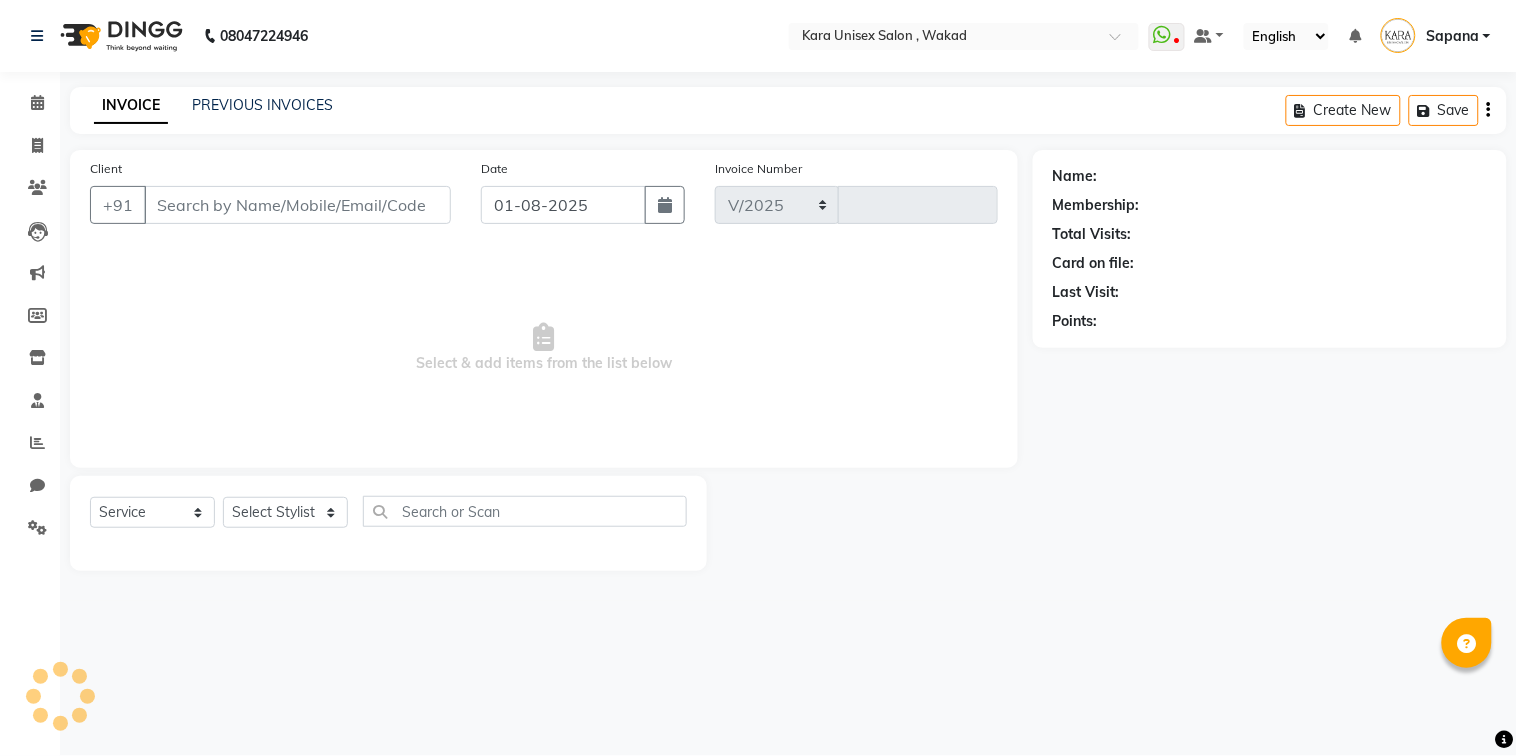 select on "7293" 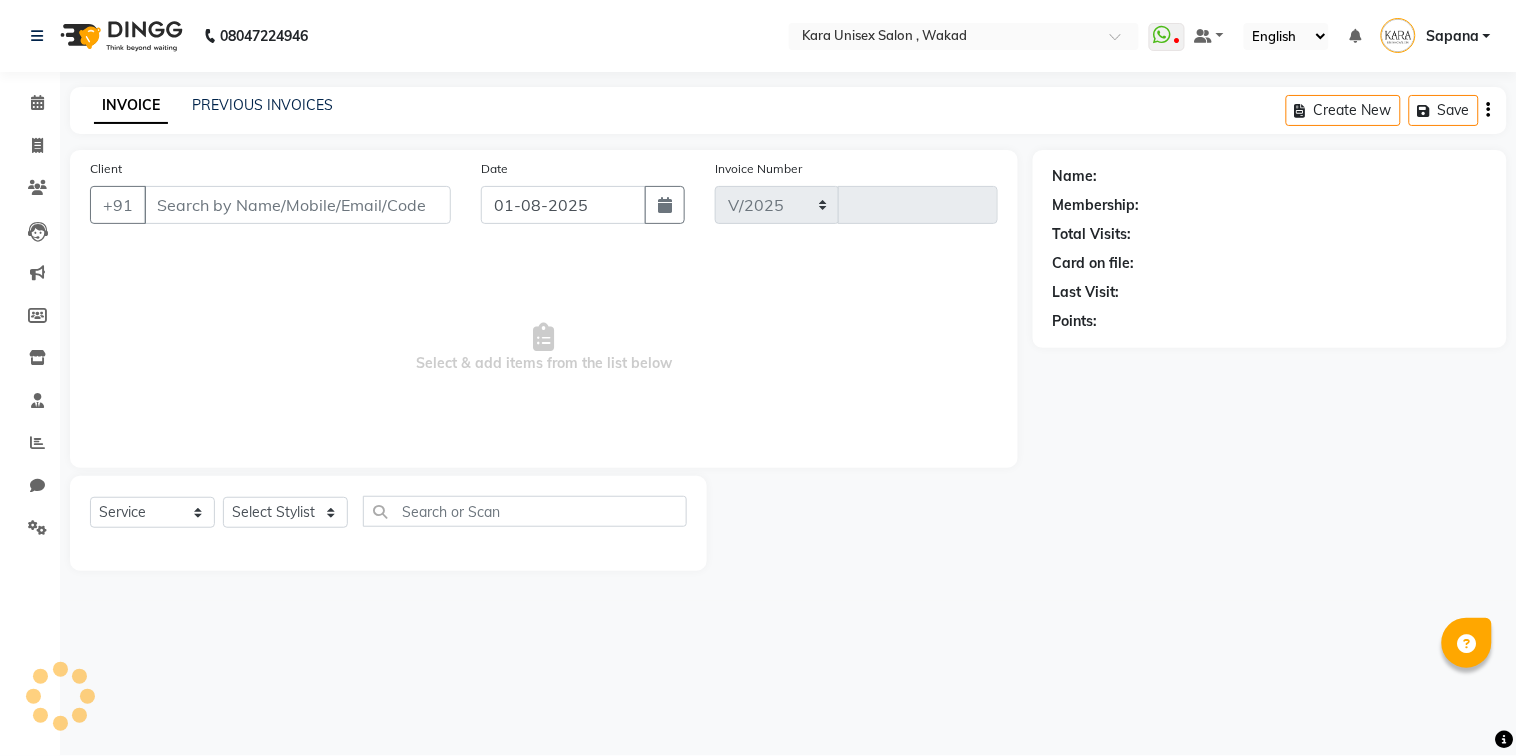 type on "0426" 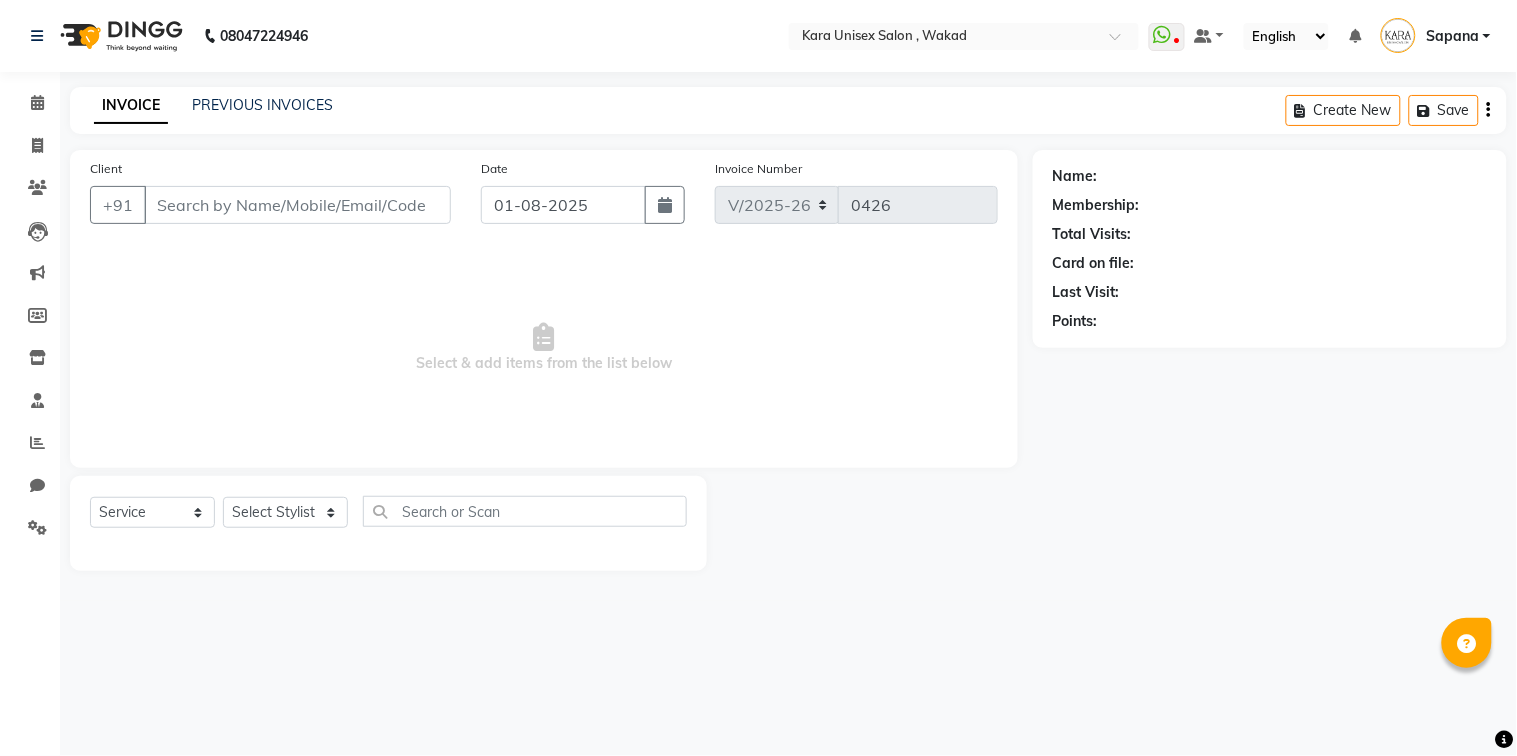 type on "[PHONE]" 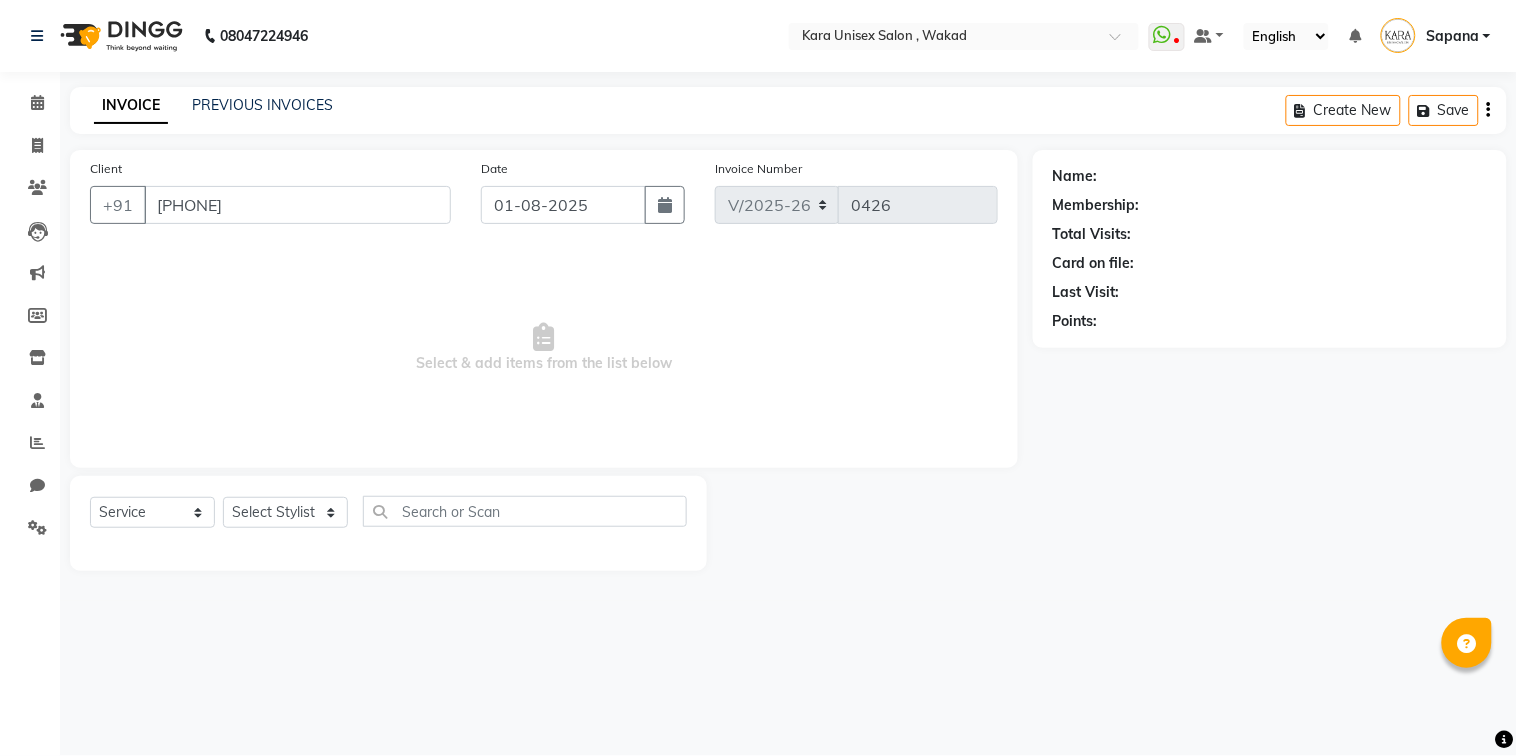 select on "70484" 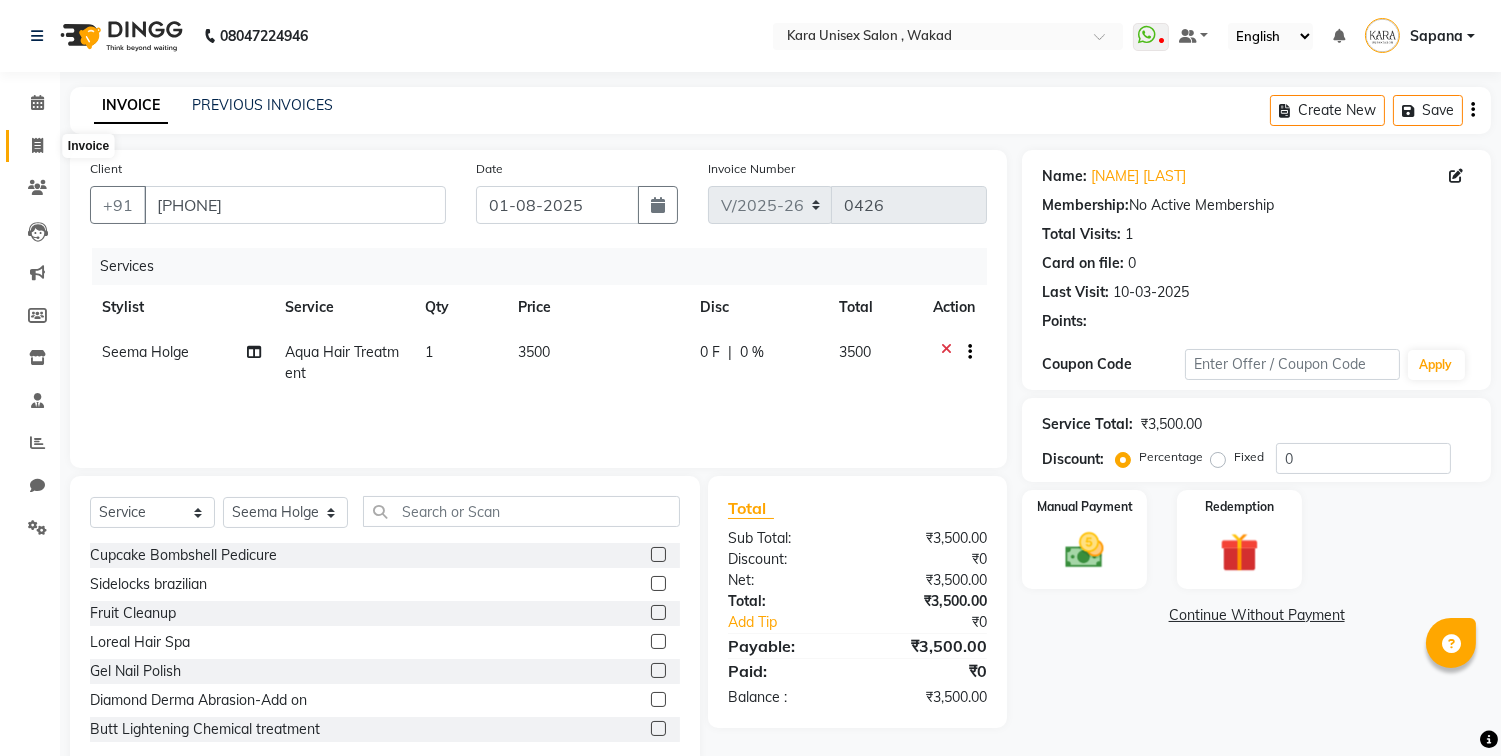 click 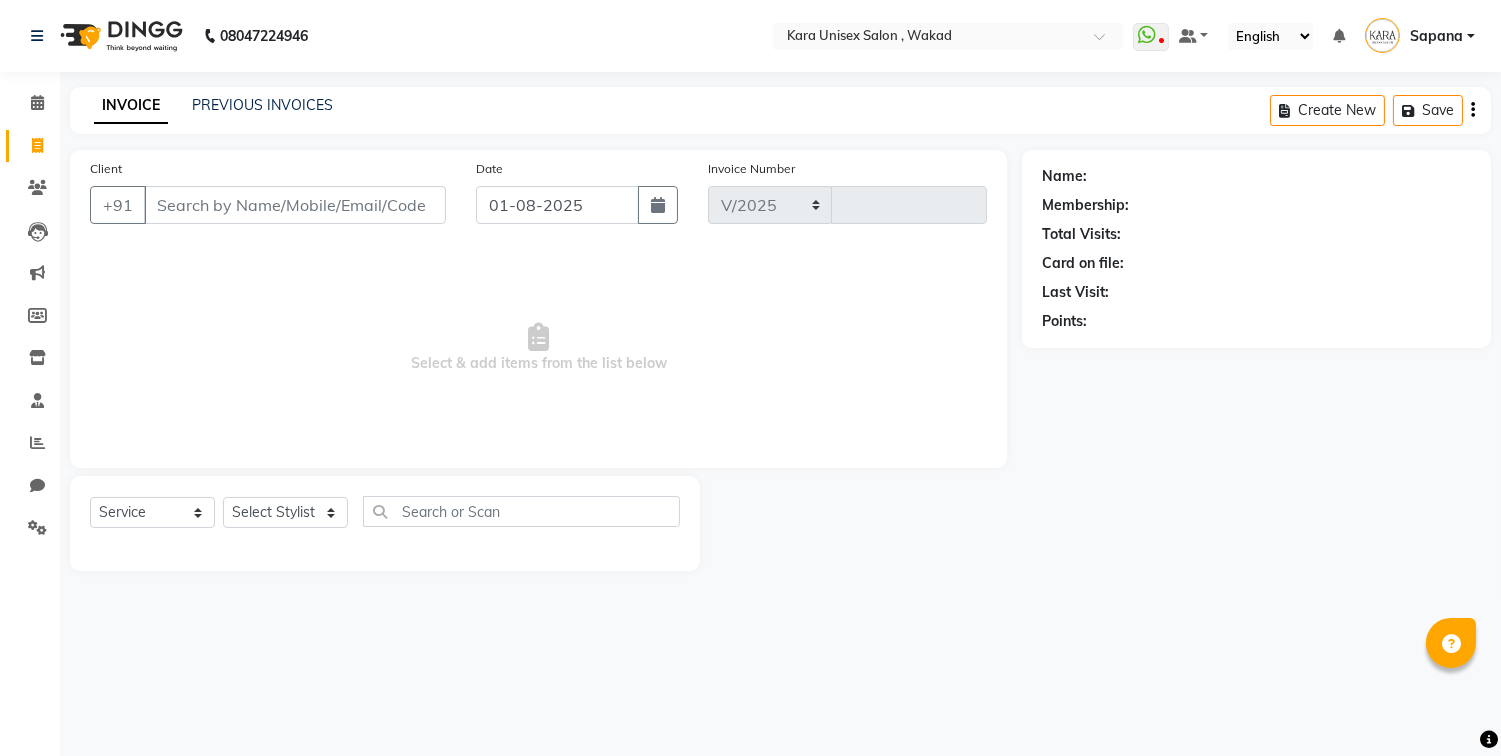 select on "7293" 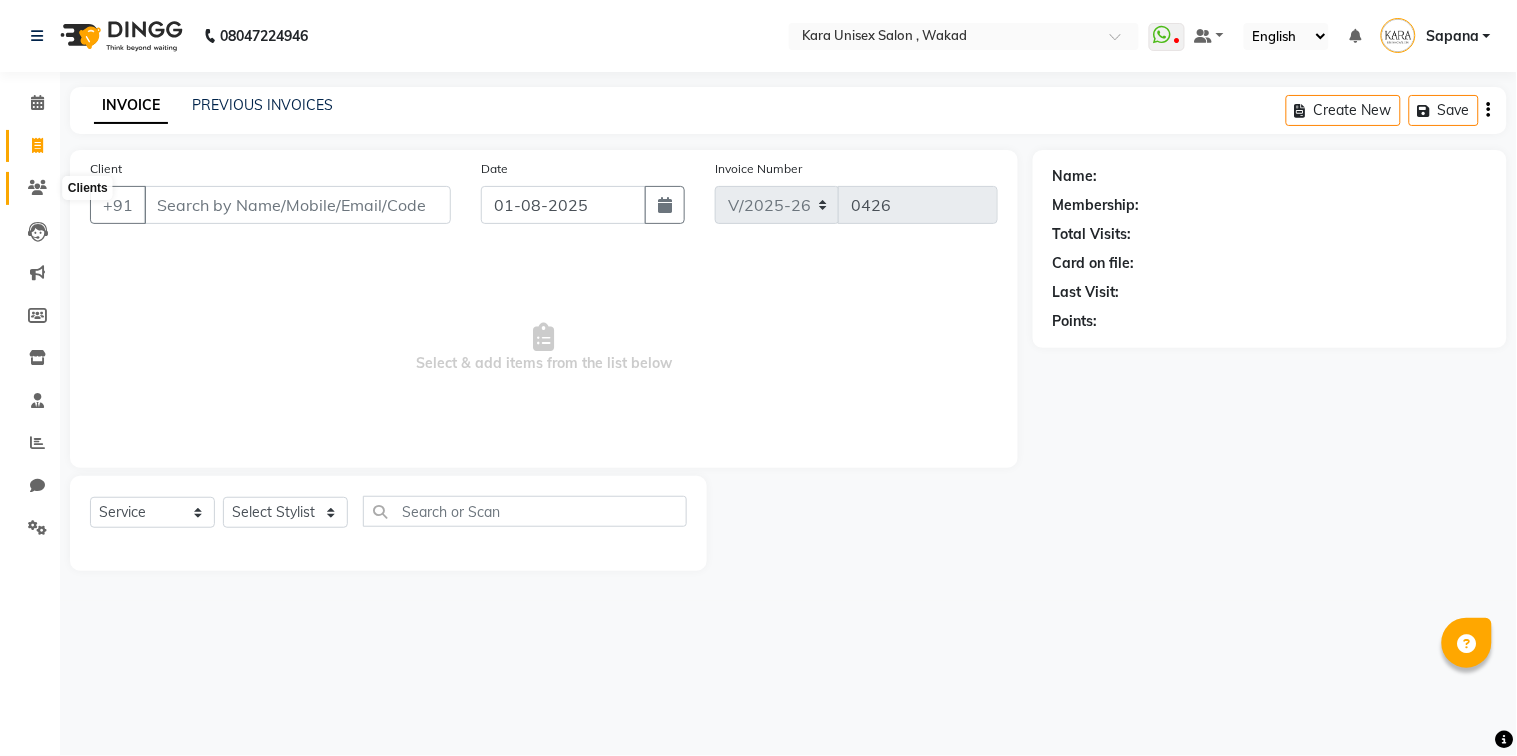 click 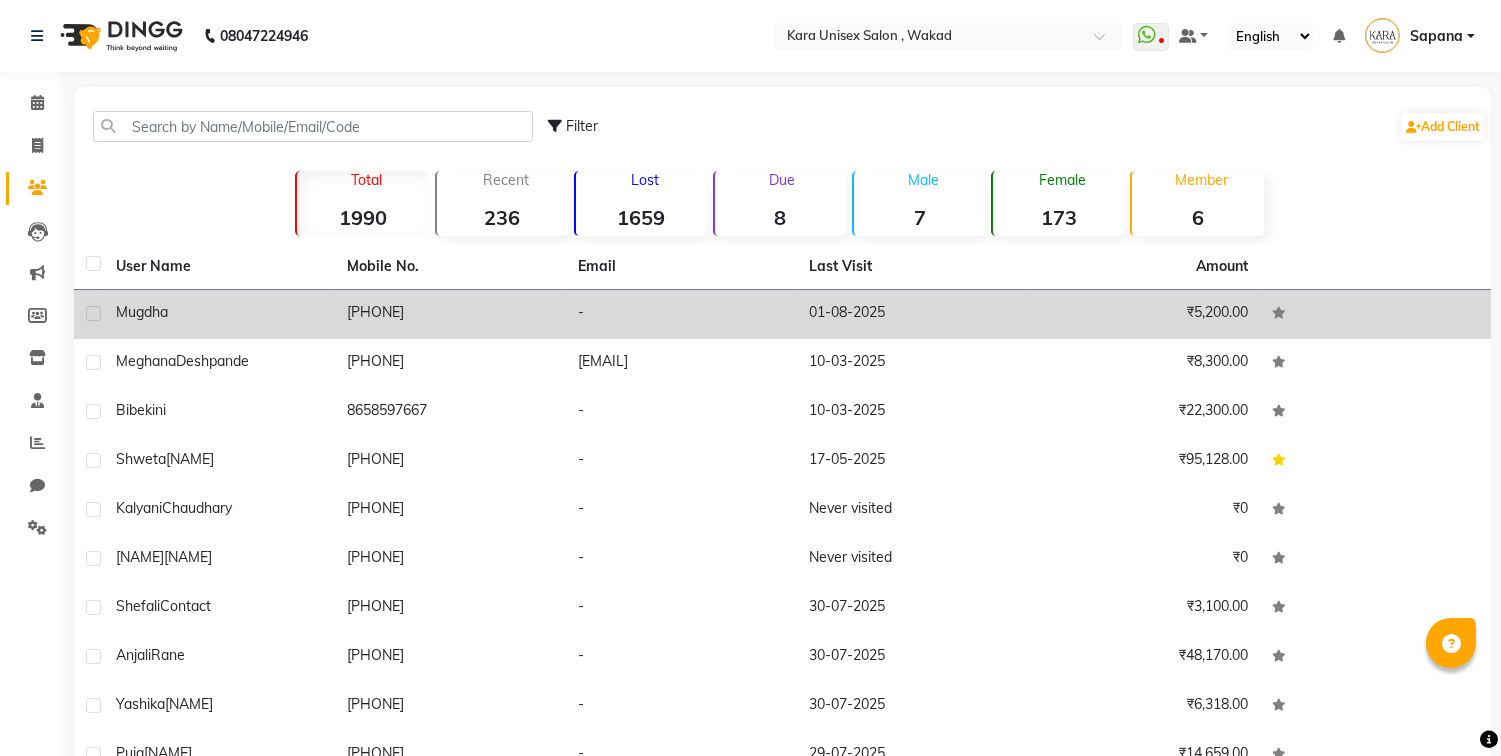 click on "[PHONE]" 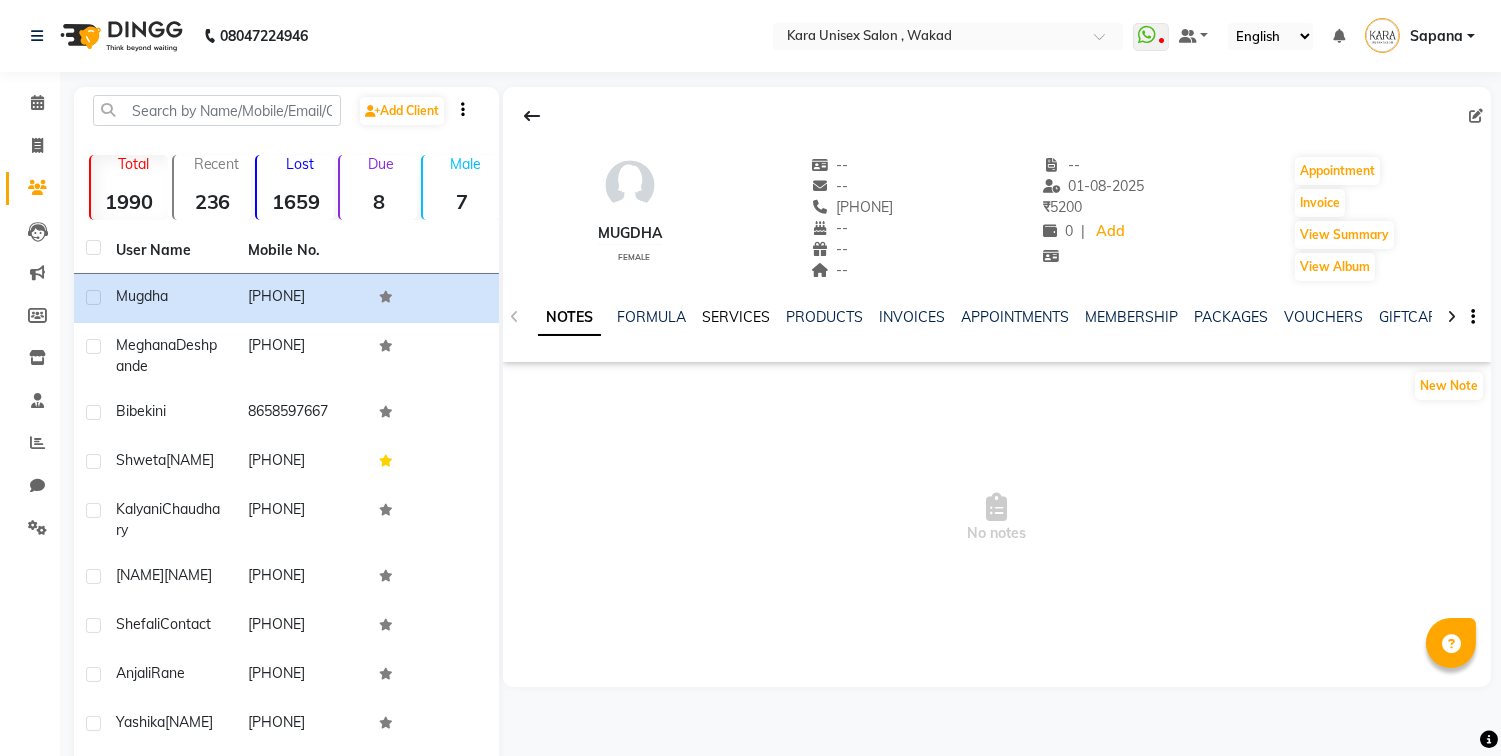 click on "SERVICES" 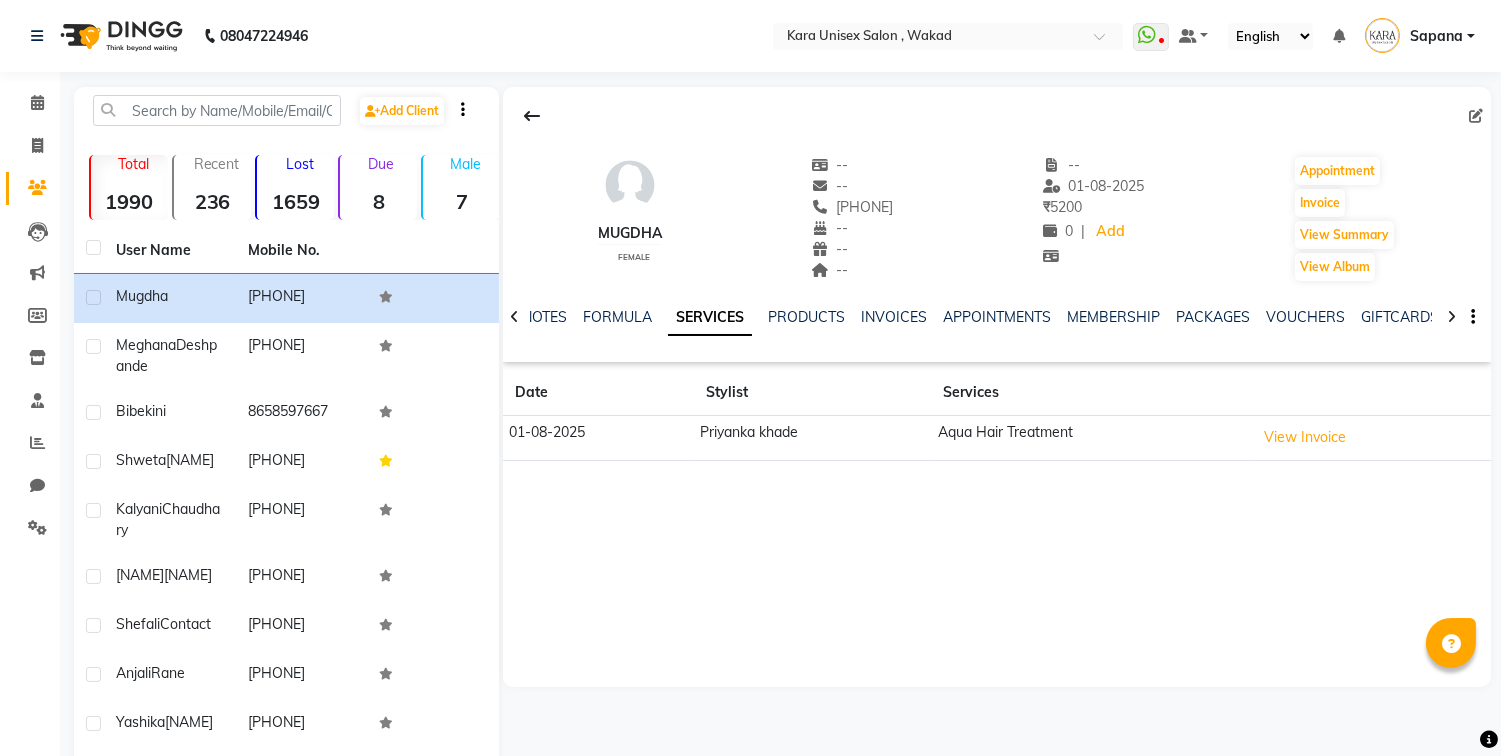 click on "[NAME]    female  --   --   [PHONE]  --  --  --  -- 01-08-2025 ₹    5200 0 |  Add   Appointment   Invoice  View Summary  View Album  NOTES FORMULA SERVICES PRODUCTS INVOICES APPOINTMENTS MEMBERSHIP PACKAGES VOUCHERS GIFTCARDS POINTS FORMS FAMILY CARDS WALLET Date Stylist Services 01-08-2025 [NAME] Aqua Hair Treatment  View Invoice" 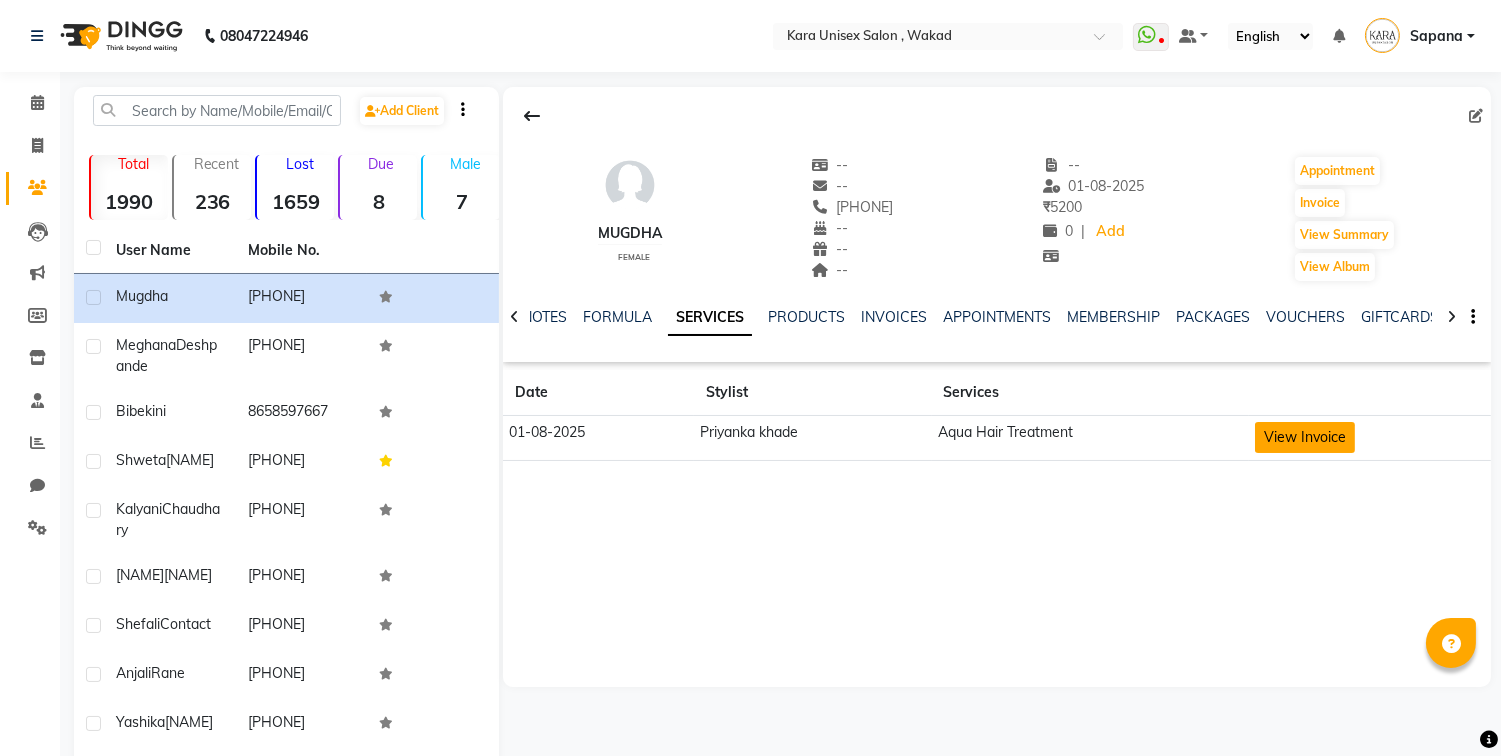 click on "View Invoice" 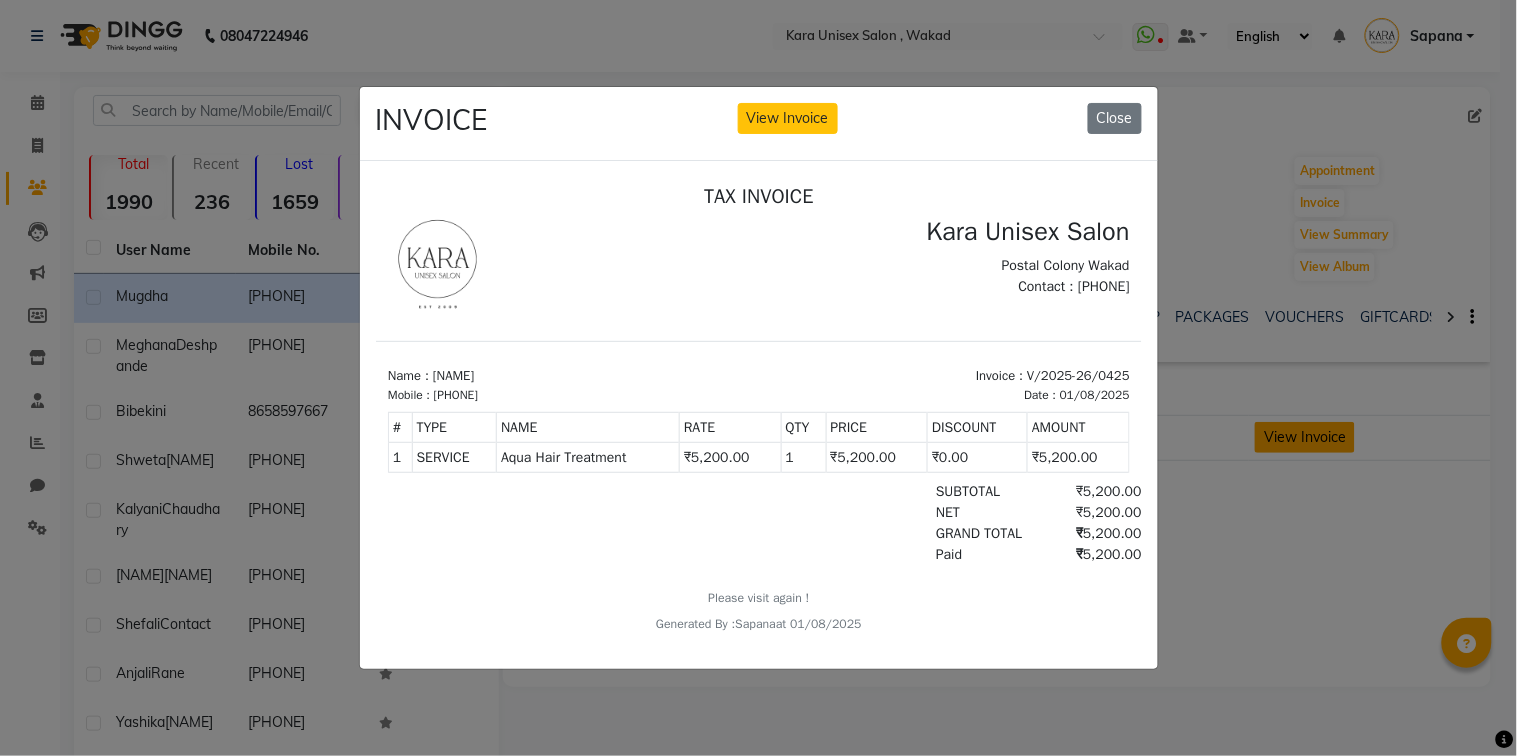 scroll, scrollTop: 0, scrollLeft: 0, axis: both 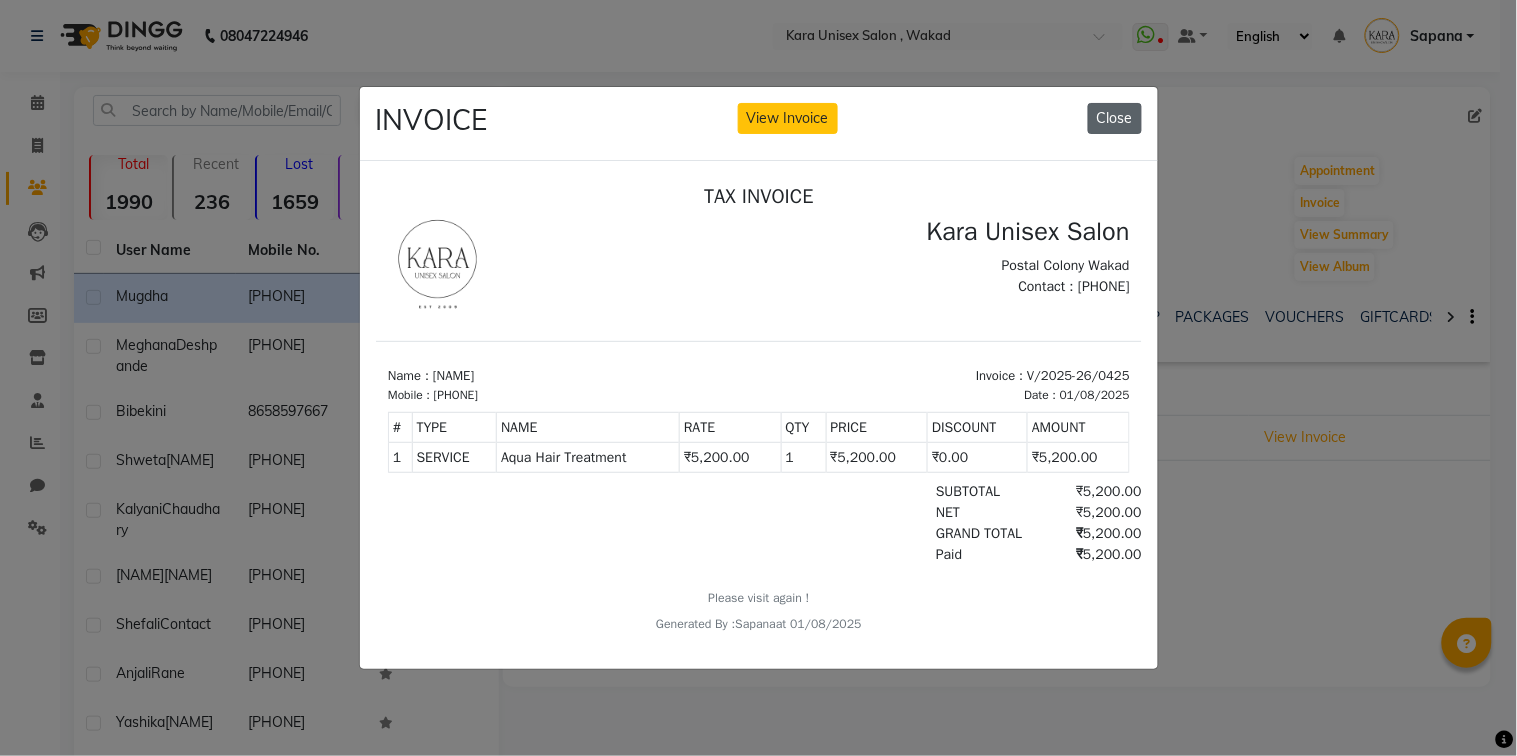 click on "Close" 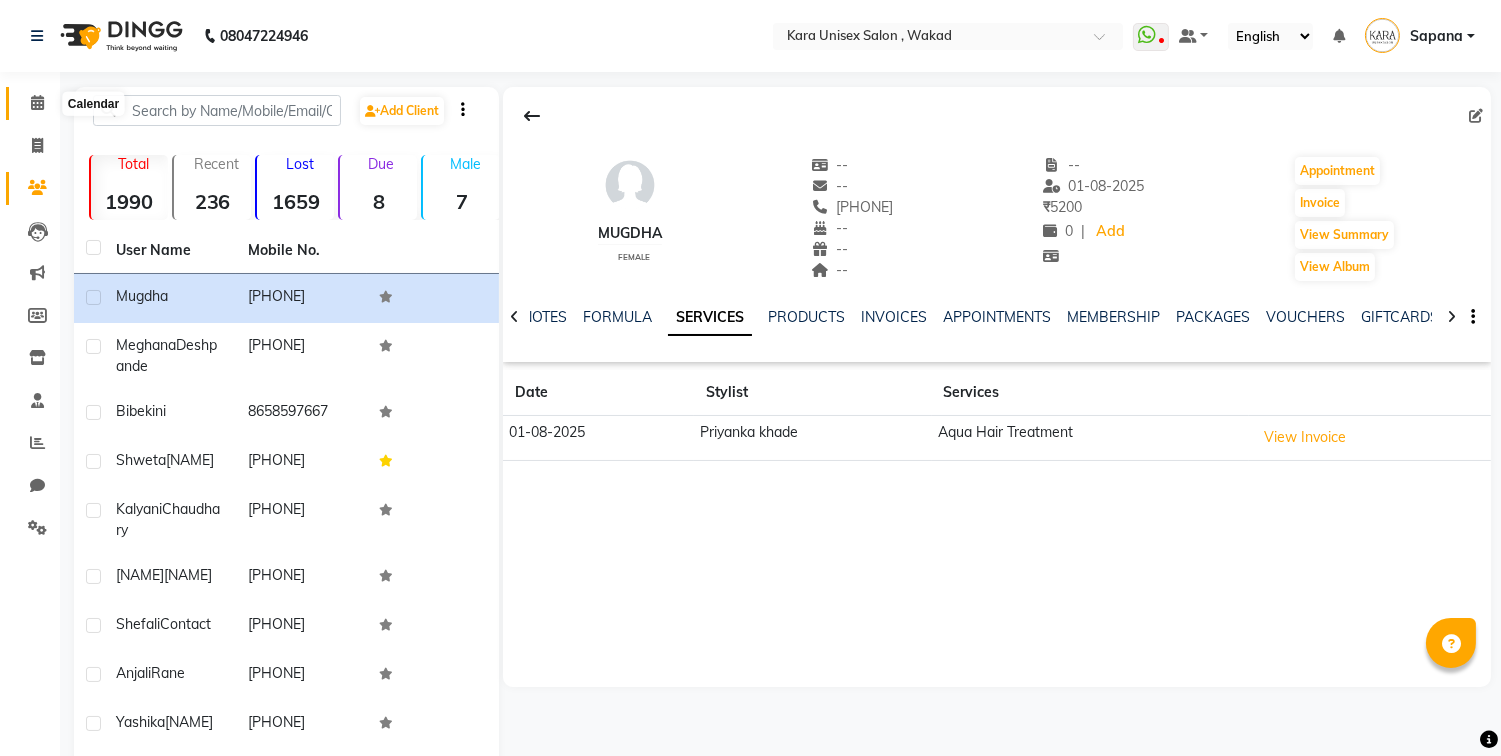 click 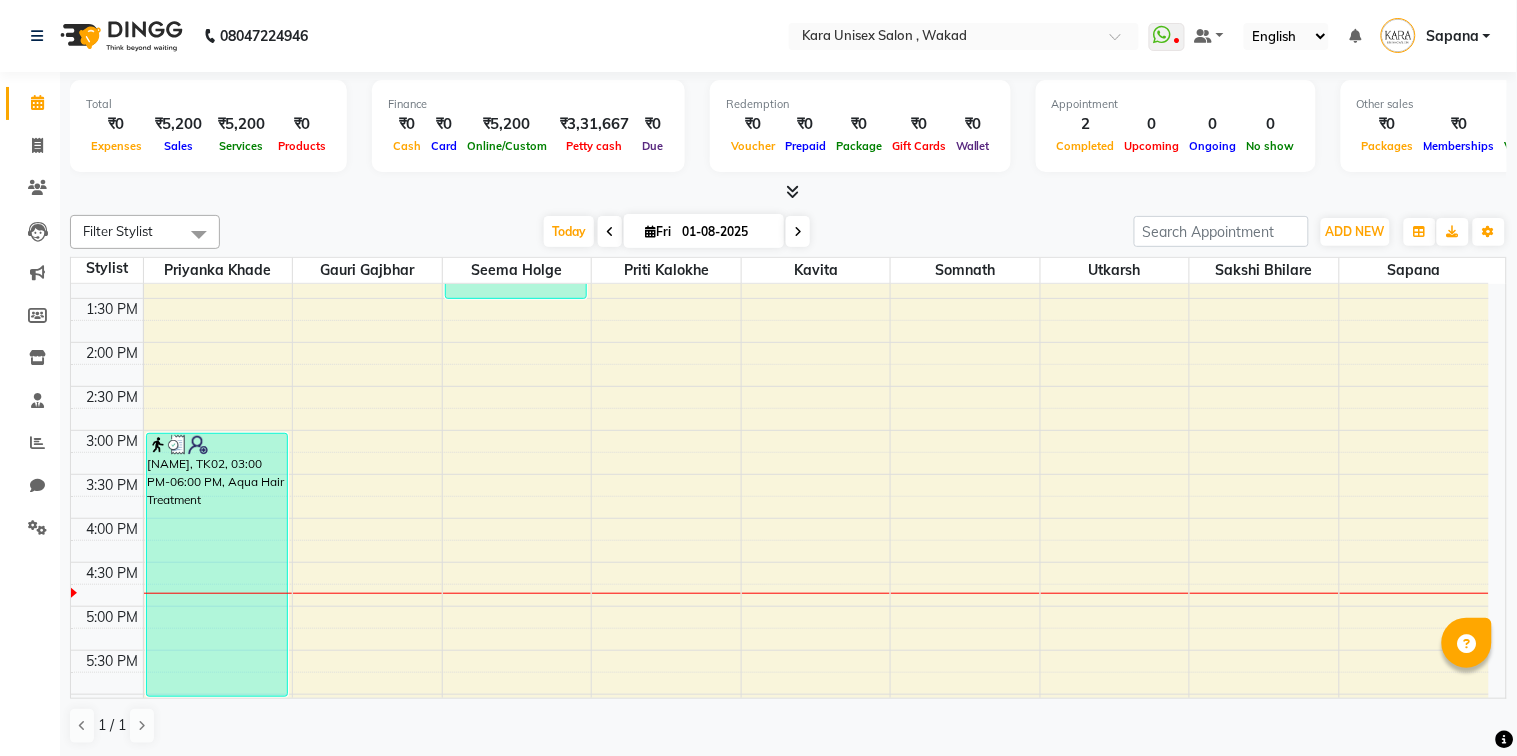 scroll, scrollTop: 514, scrollLeft: 0, axis: vertical 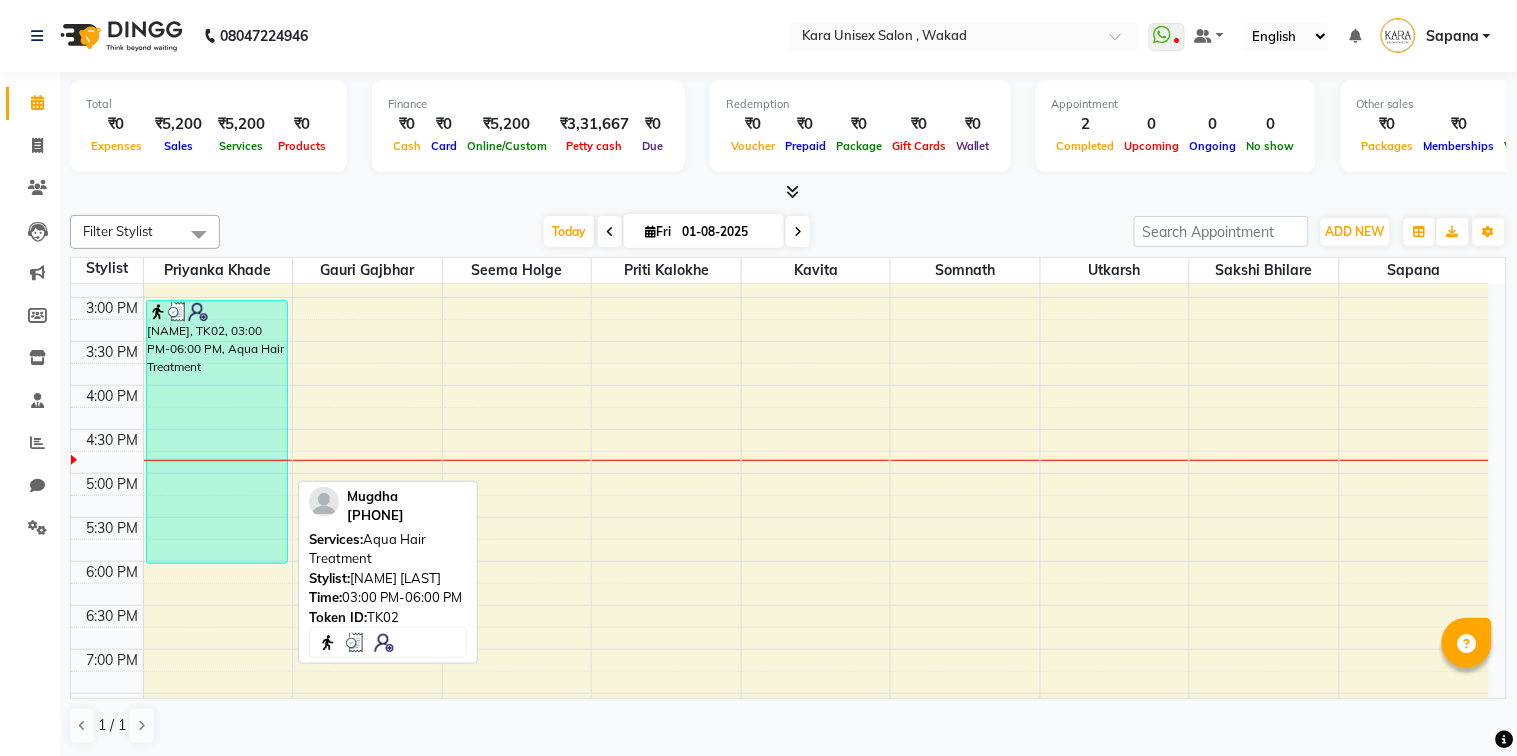 click on "[NAME], TK02, 03:00 PM-06:00 PM, Aqua Hair Treatment" at bounding box center [217, 432] 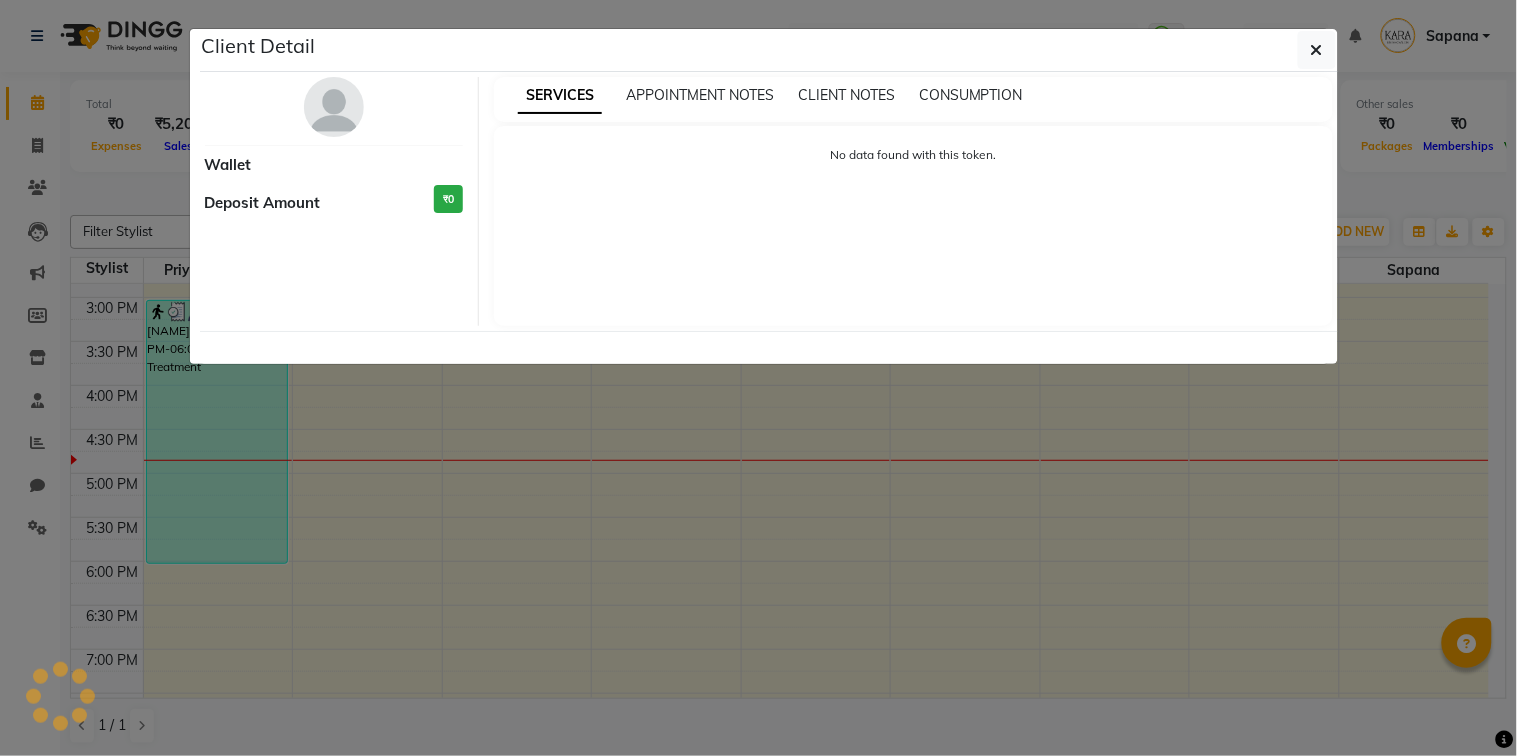 select on "3" 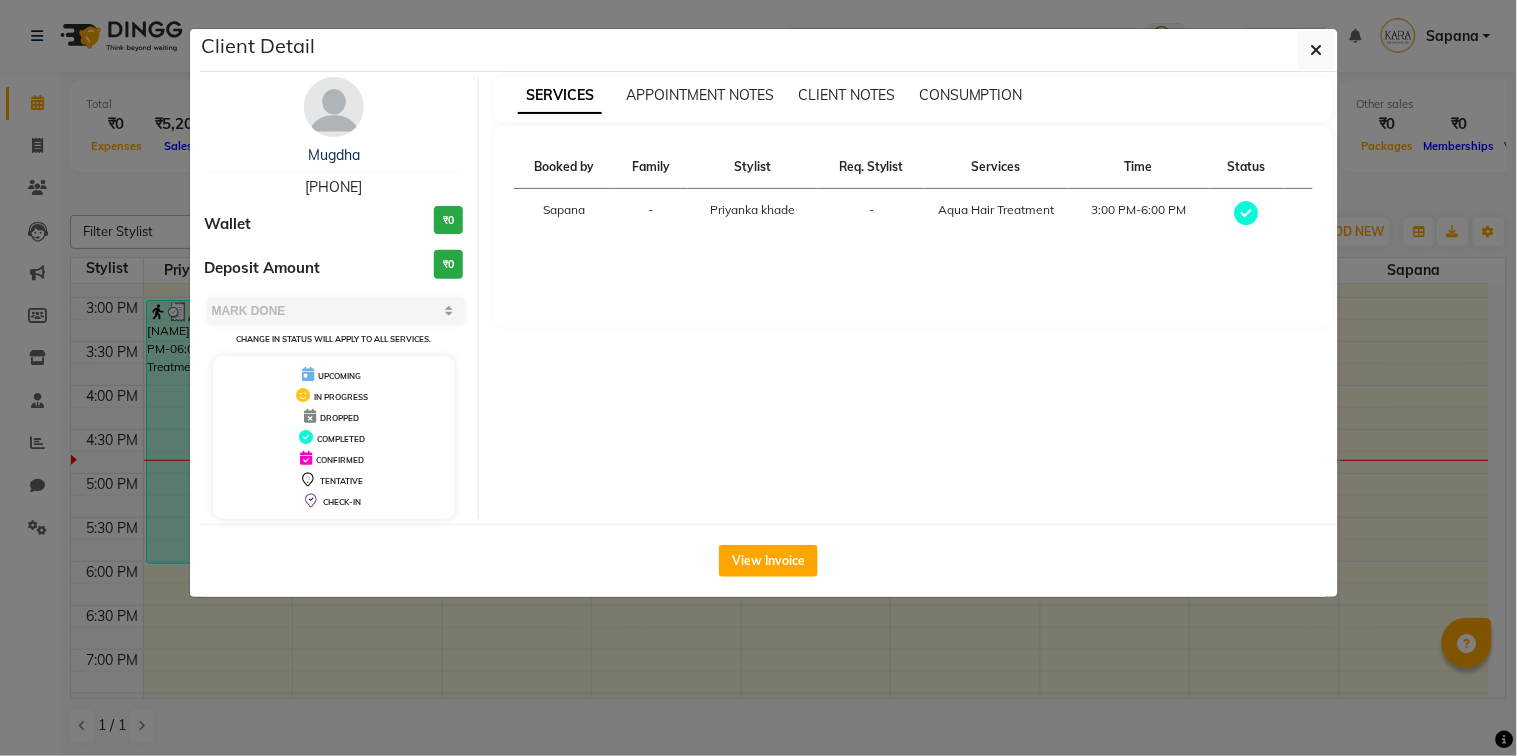 click on "-" at bounding box center (651, 214) 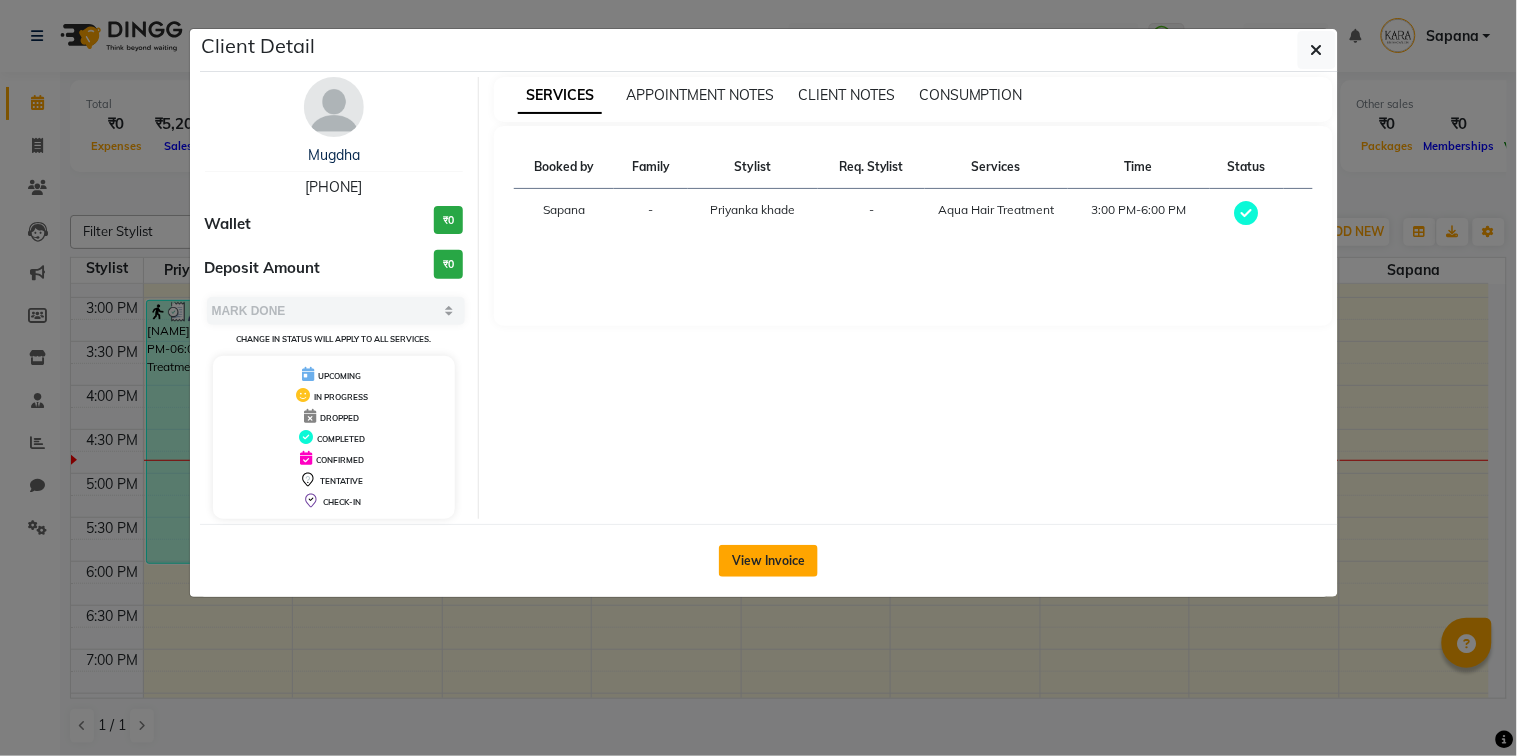 click on "View Invoice" 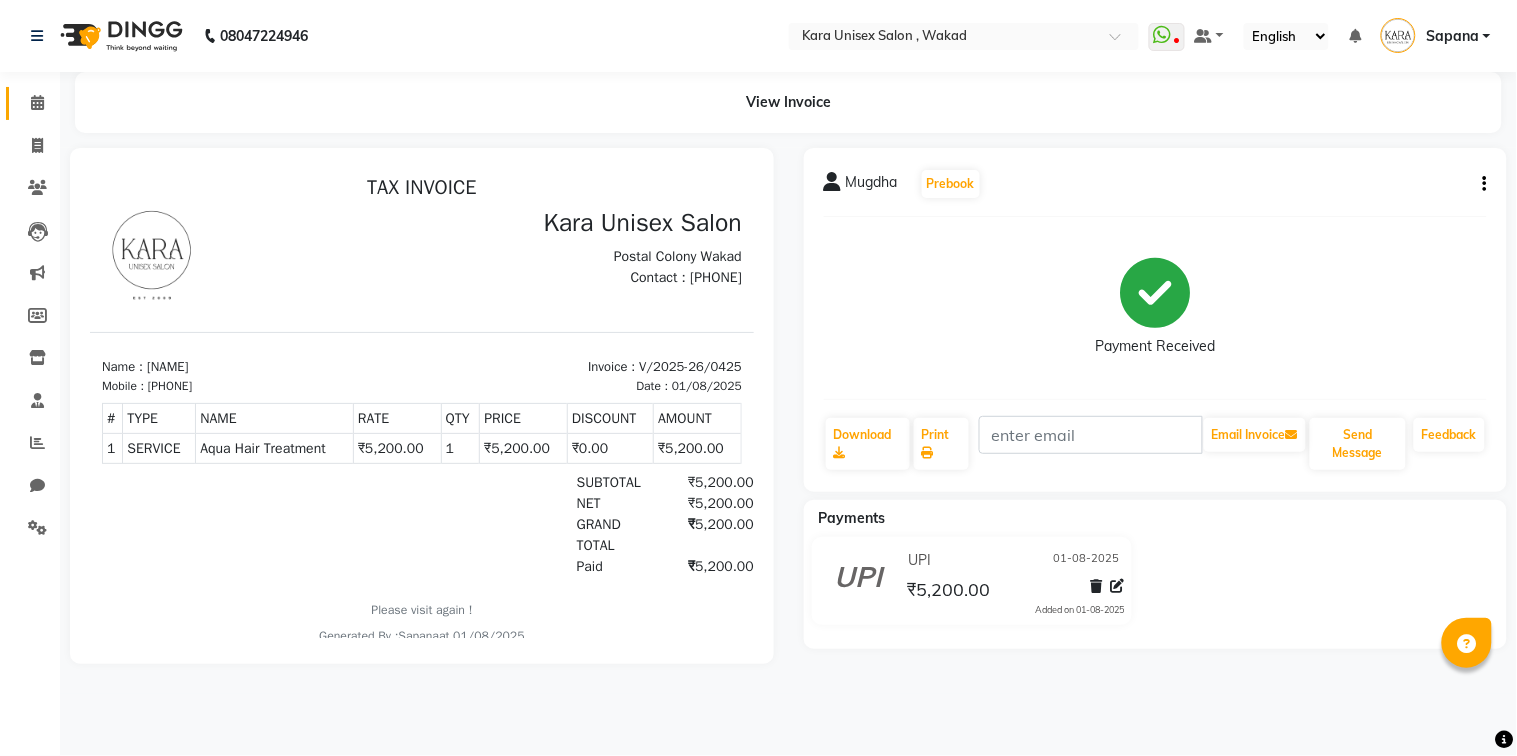scroll, scrollTop: 0, scrollLeft: 0, axis: both 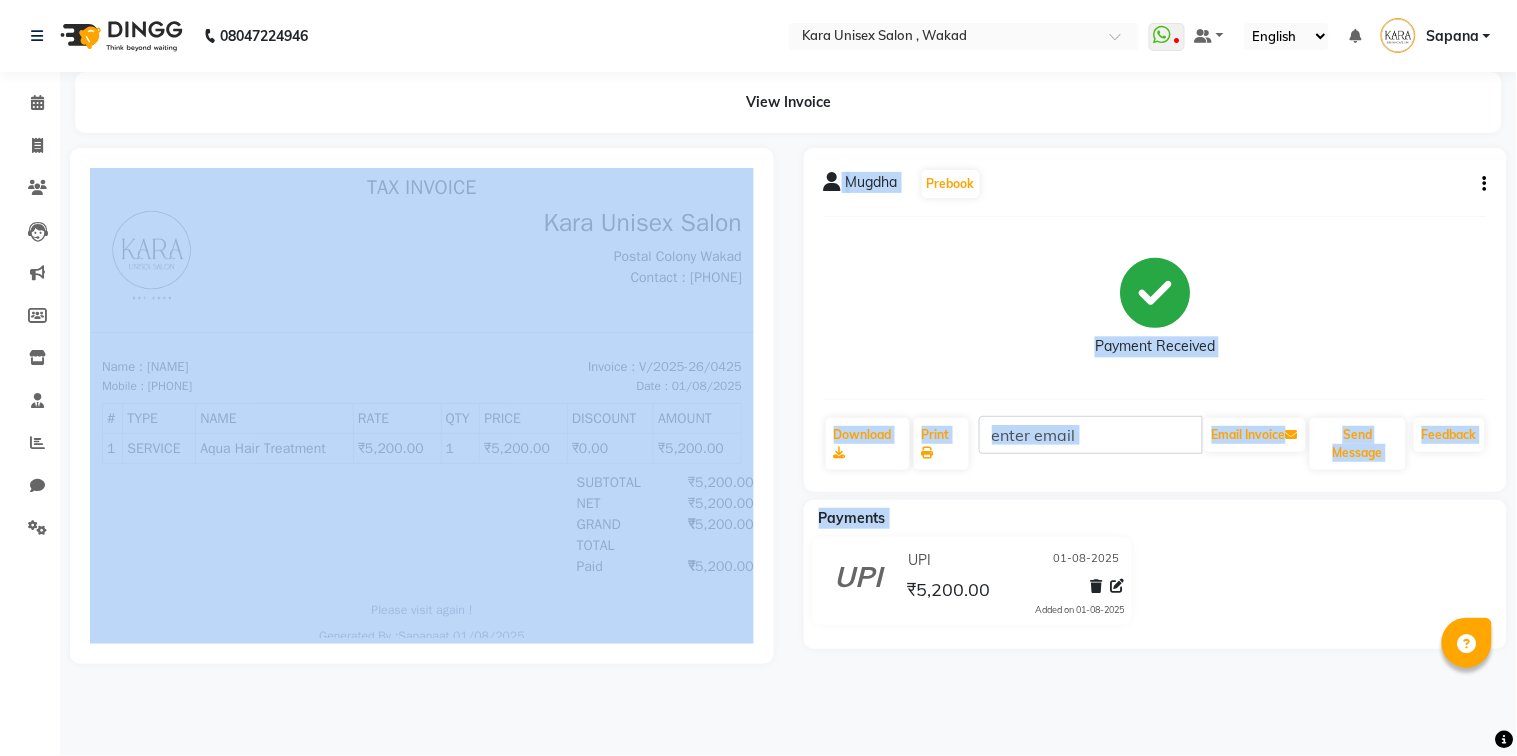 drag, startPoint x: 767, startPoint y: 572, endPoint x: 910, endPoint y: 536, distance: 147.46185 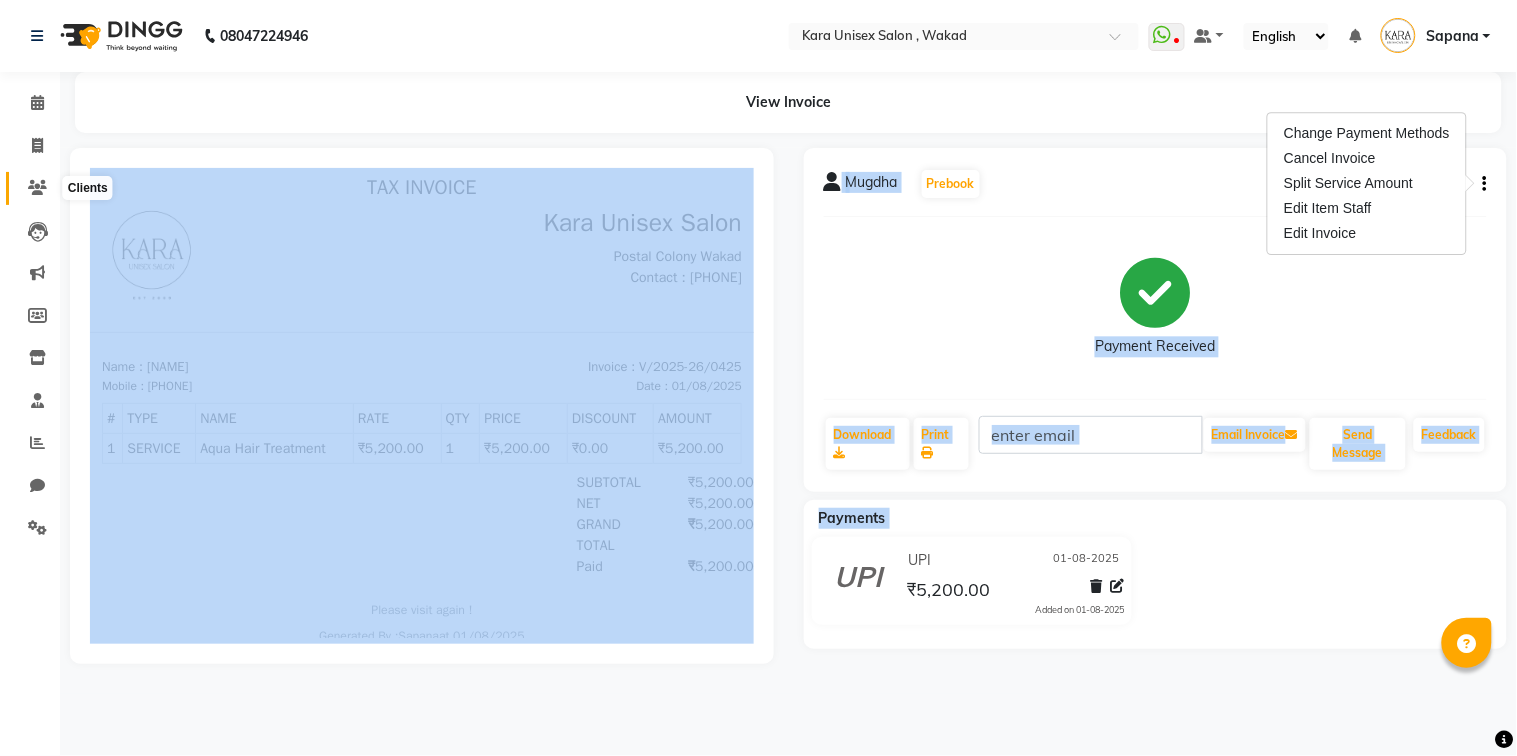 click 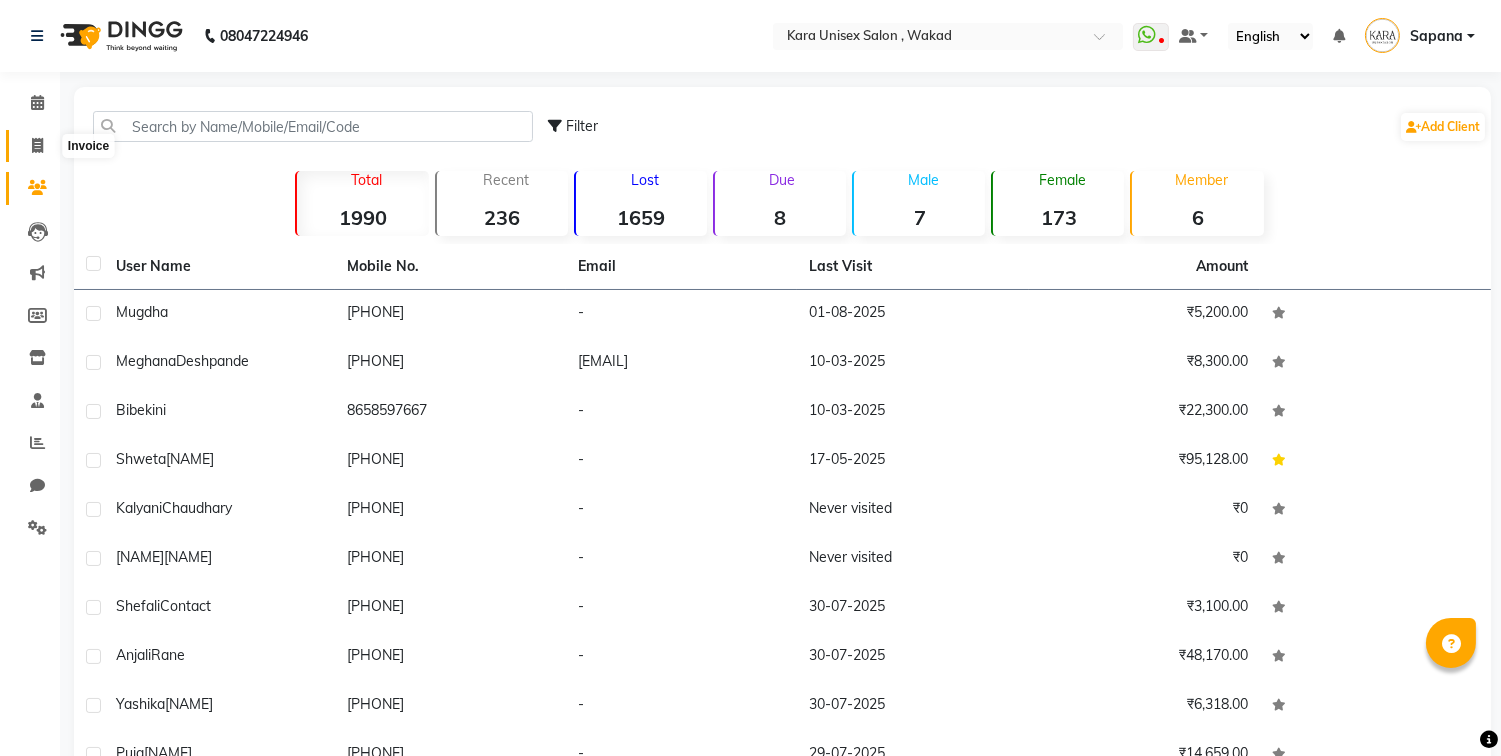 click 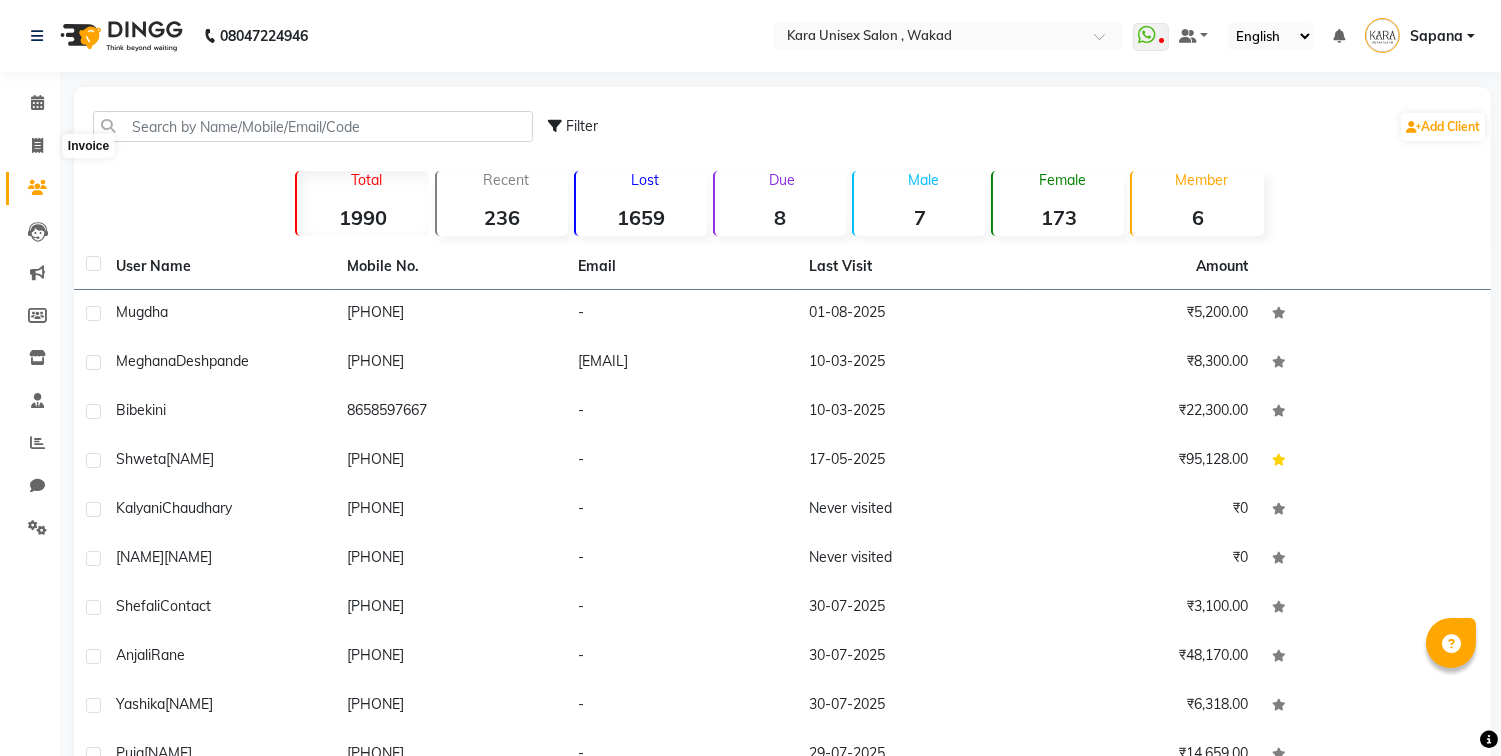 select on "service" 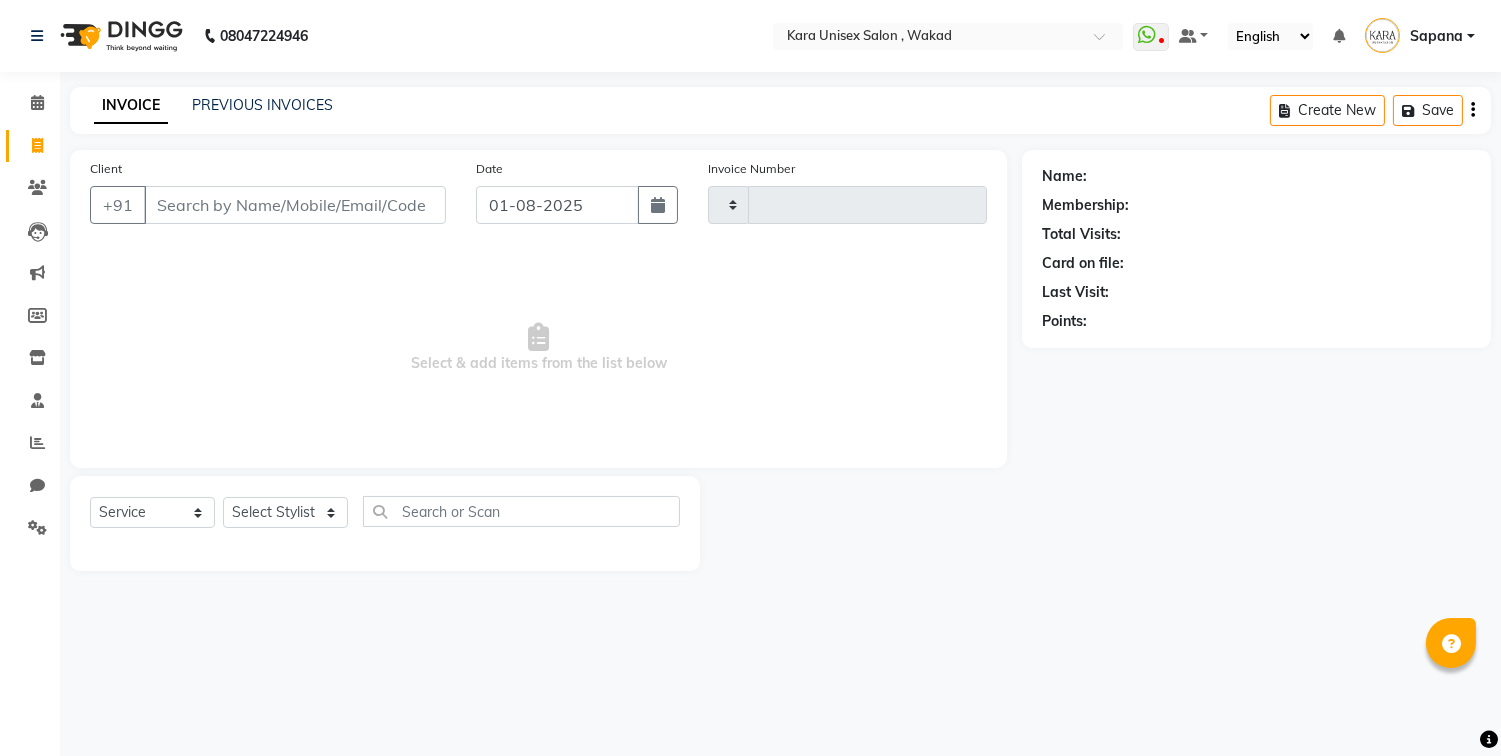 type on "0426" 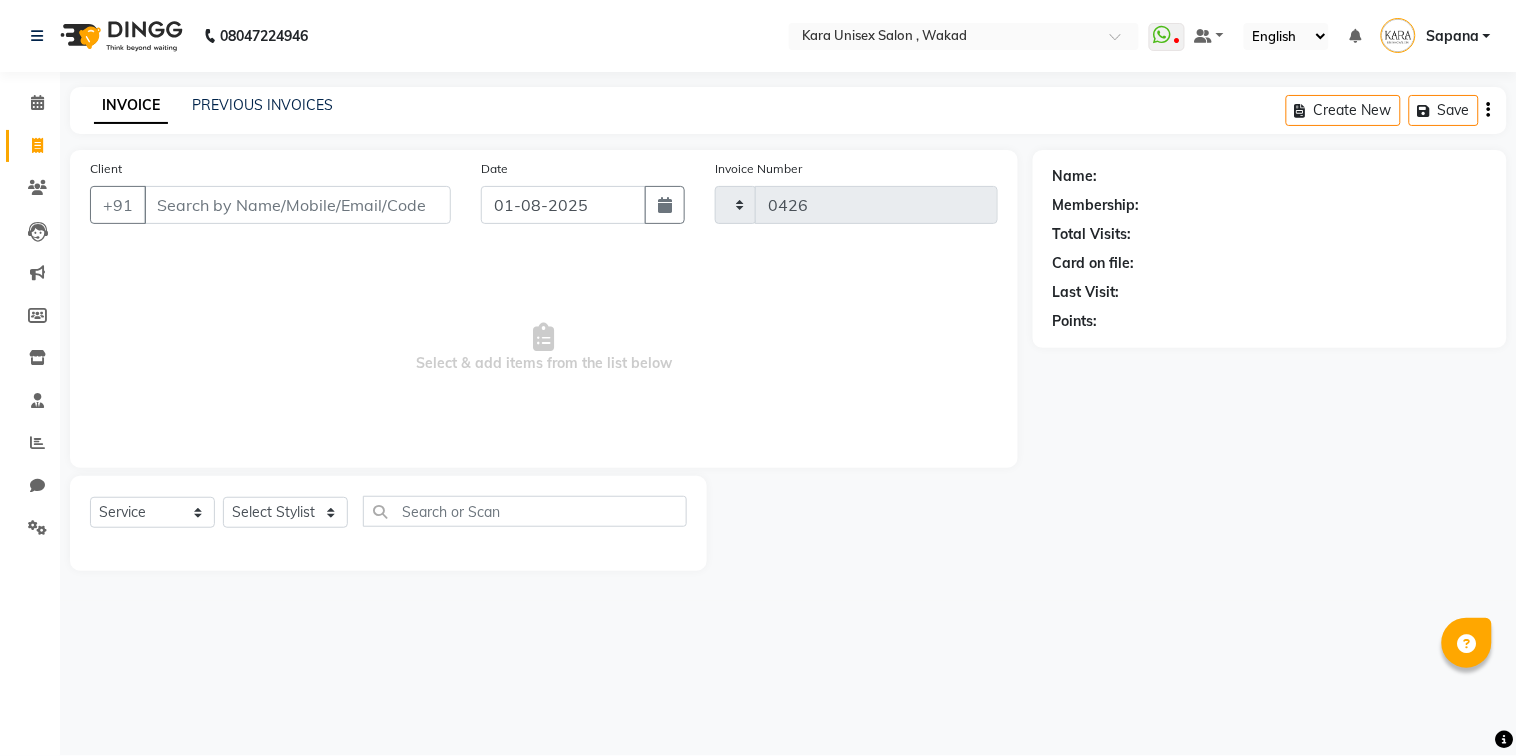 select on "7293" 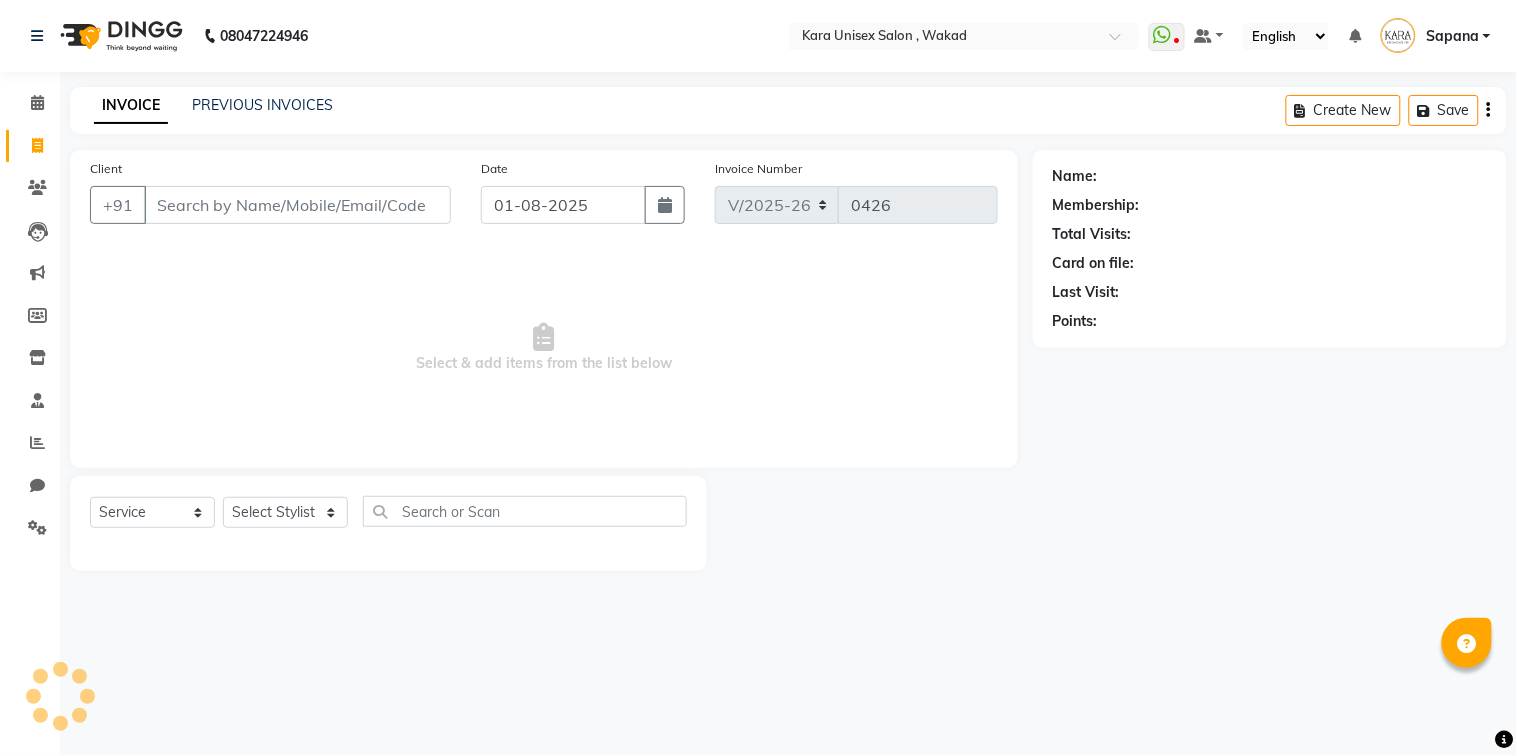 drag, startPoint x: 320, startPoint y: 172, endPoint x: 270, endPoint y: 165, distance: 50.48762 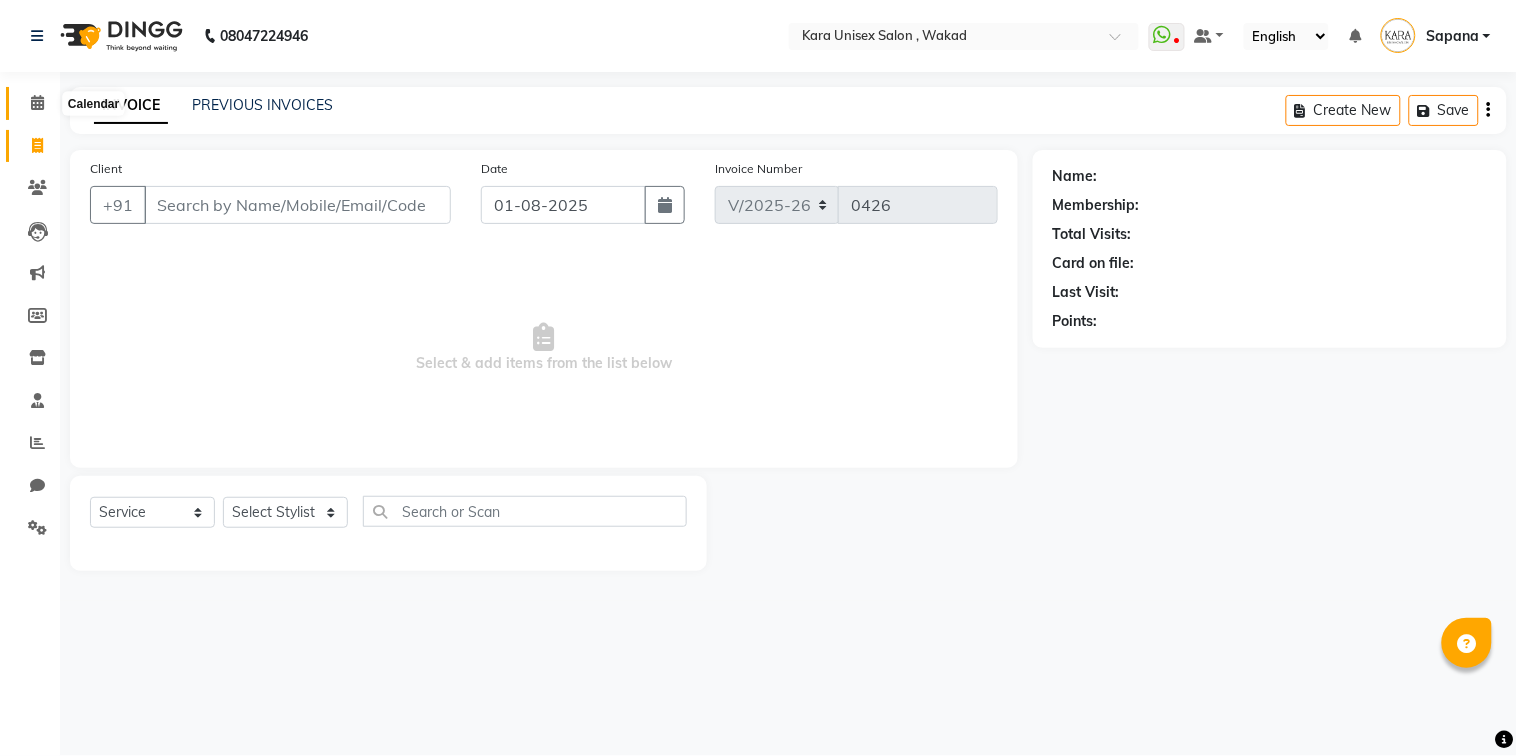 click 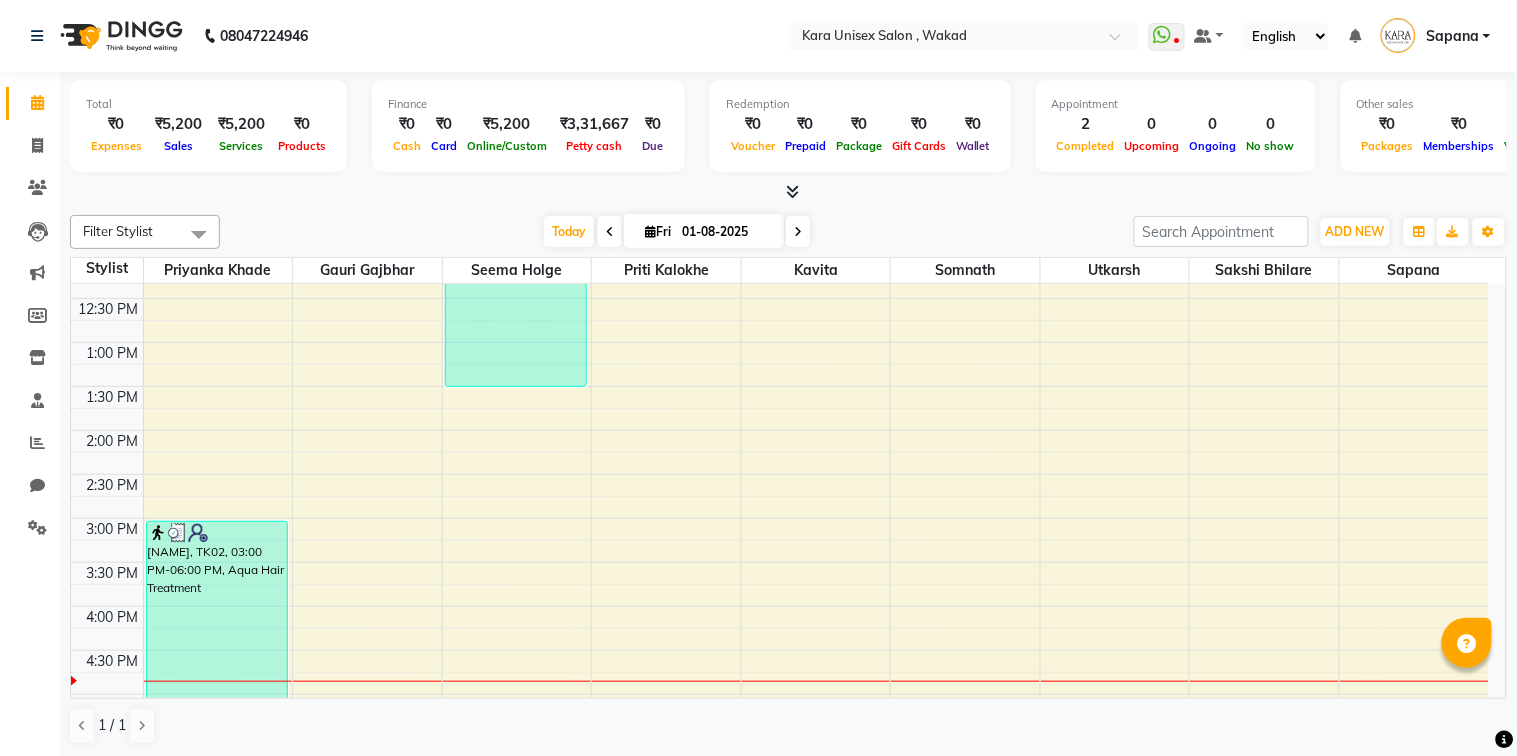 scroll, scrollTop: 296, scrollLeft: 0, axis: vertical 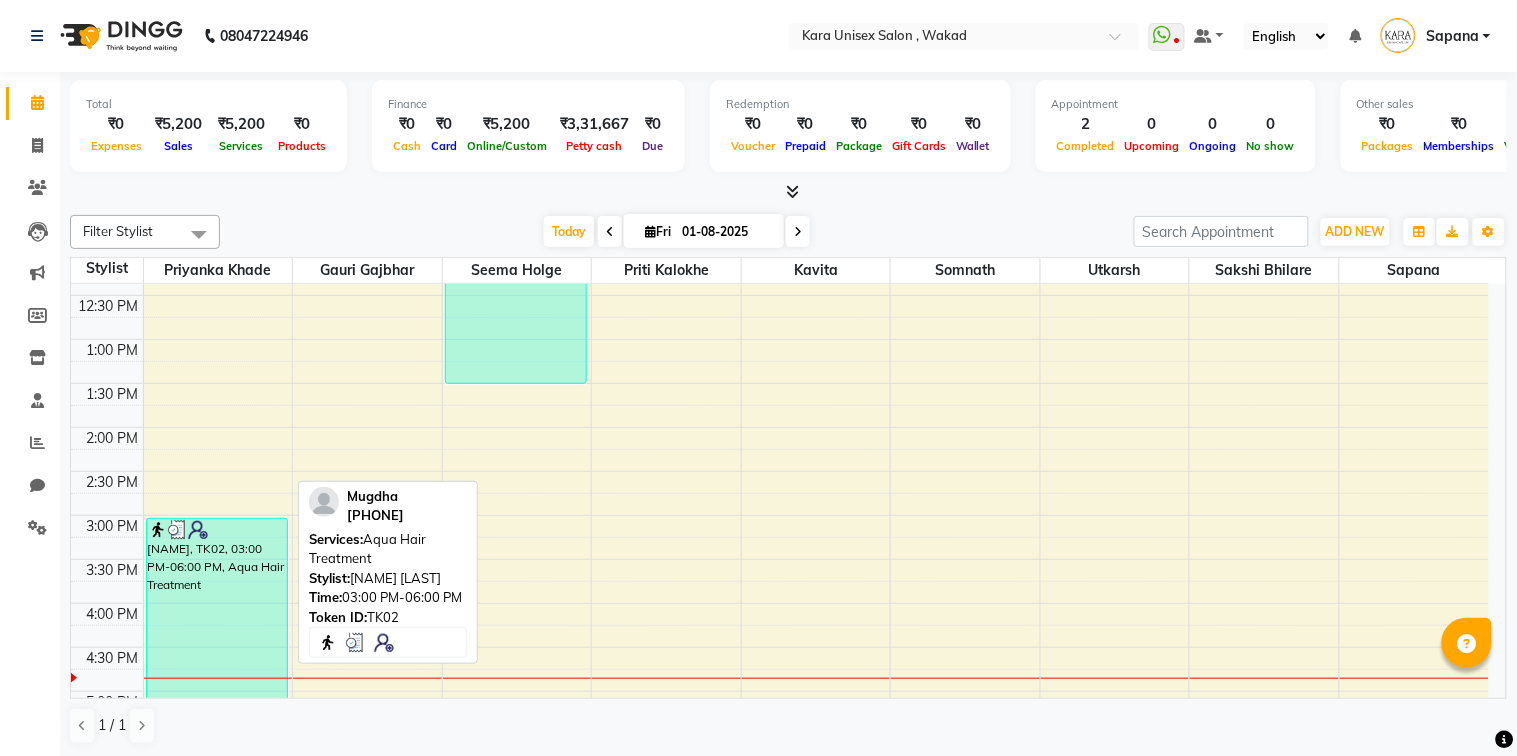 click on "[NAME], TK02, 03:00 PM-06:00 PM, Aqua Hair Treatment" at bounding box center (217, 650) 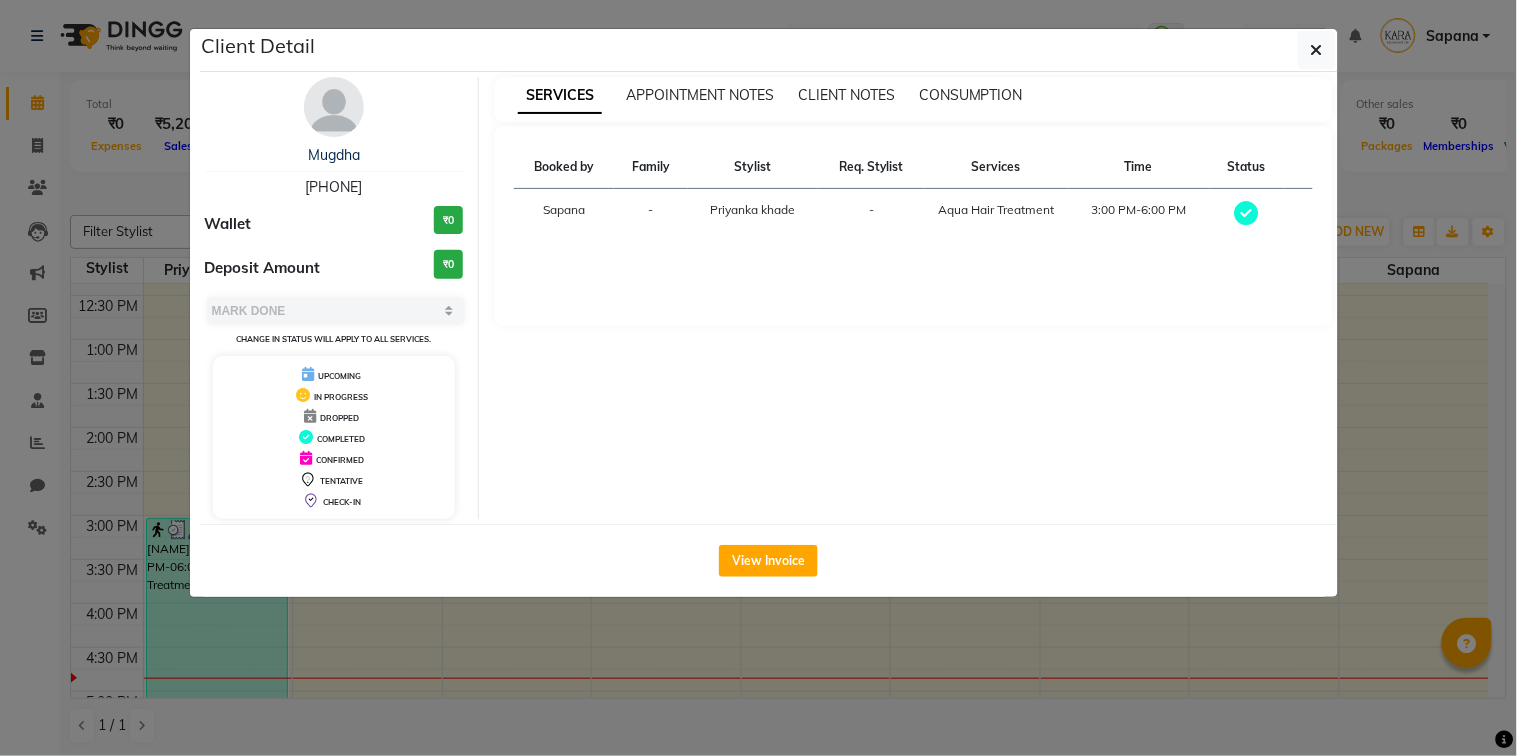 drag, startPoint x: 865, startPoint y: 332, endPoint x: 693, endPoint y: 438, distance: 202.0396 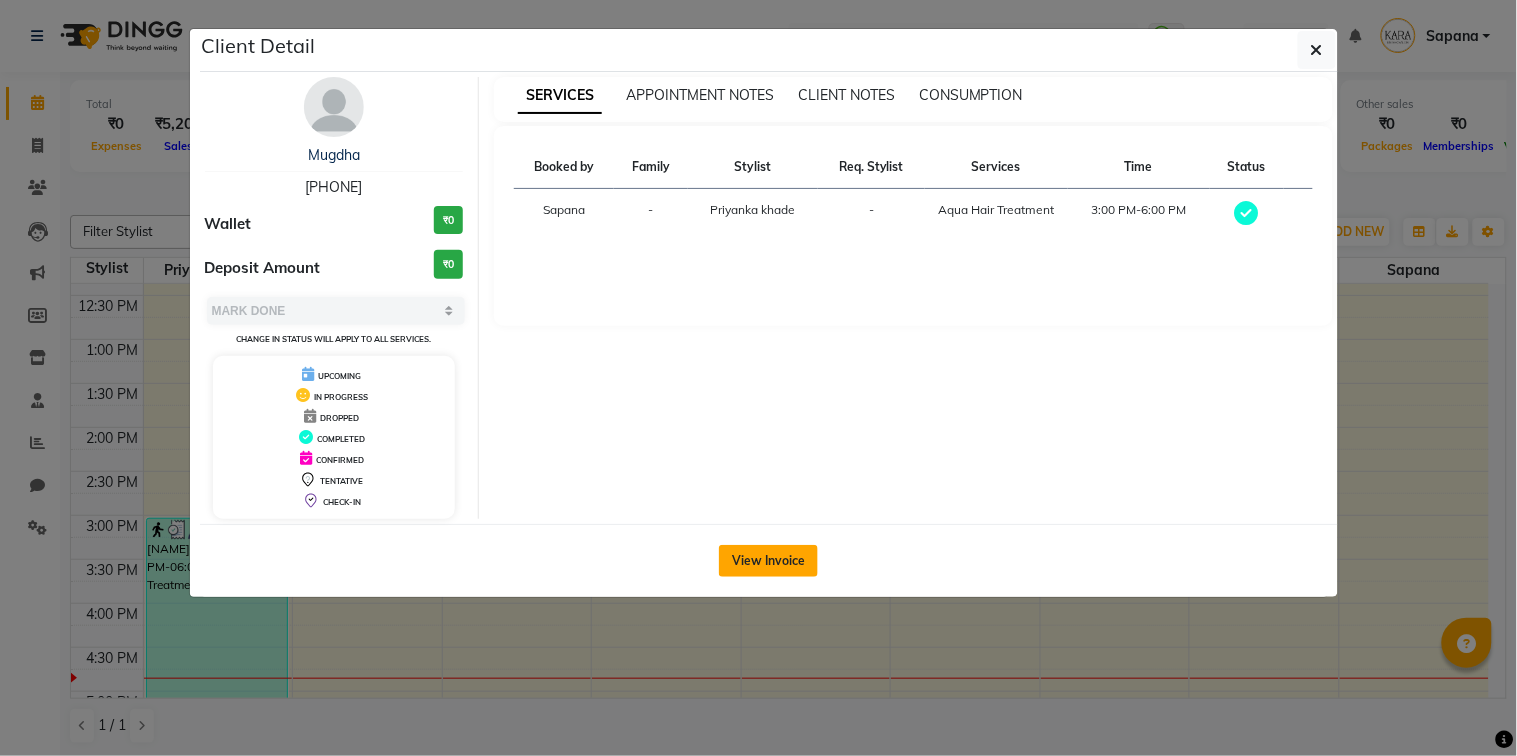 click on "View Invoice" 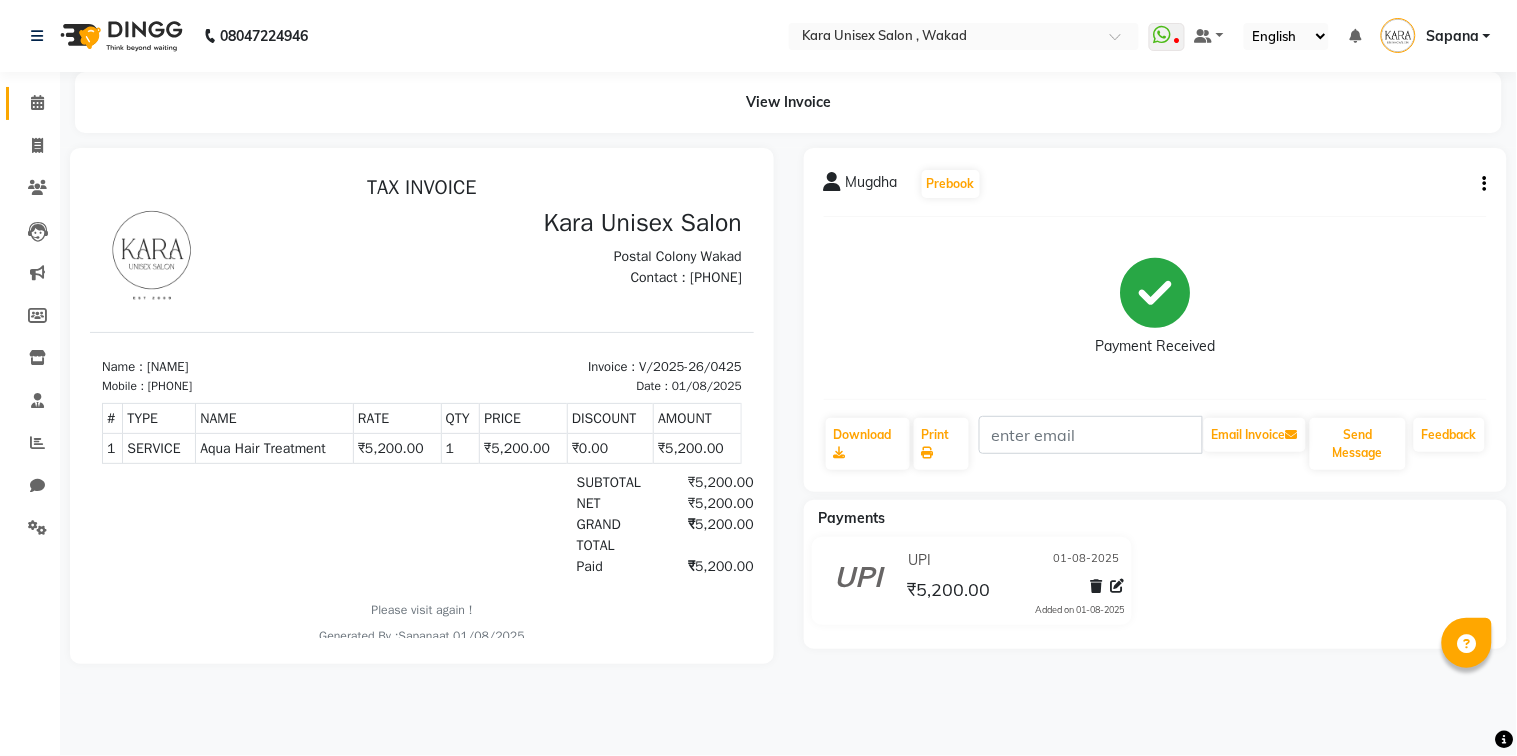 scroll, scrollTop: 0, scrollLeft: 0, axis: both 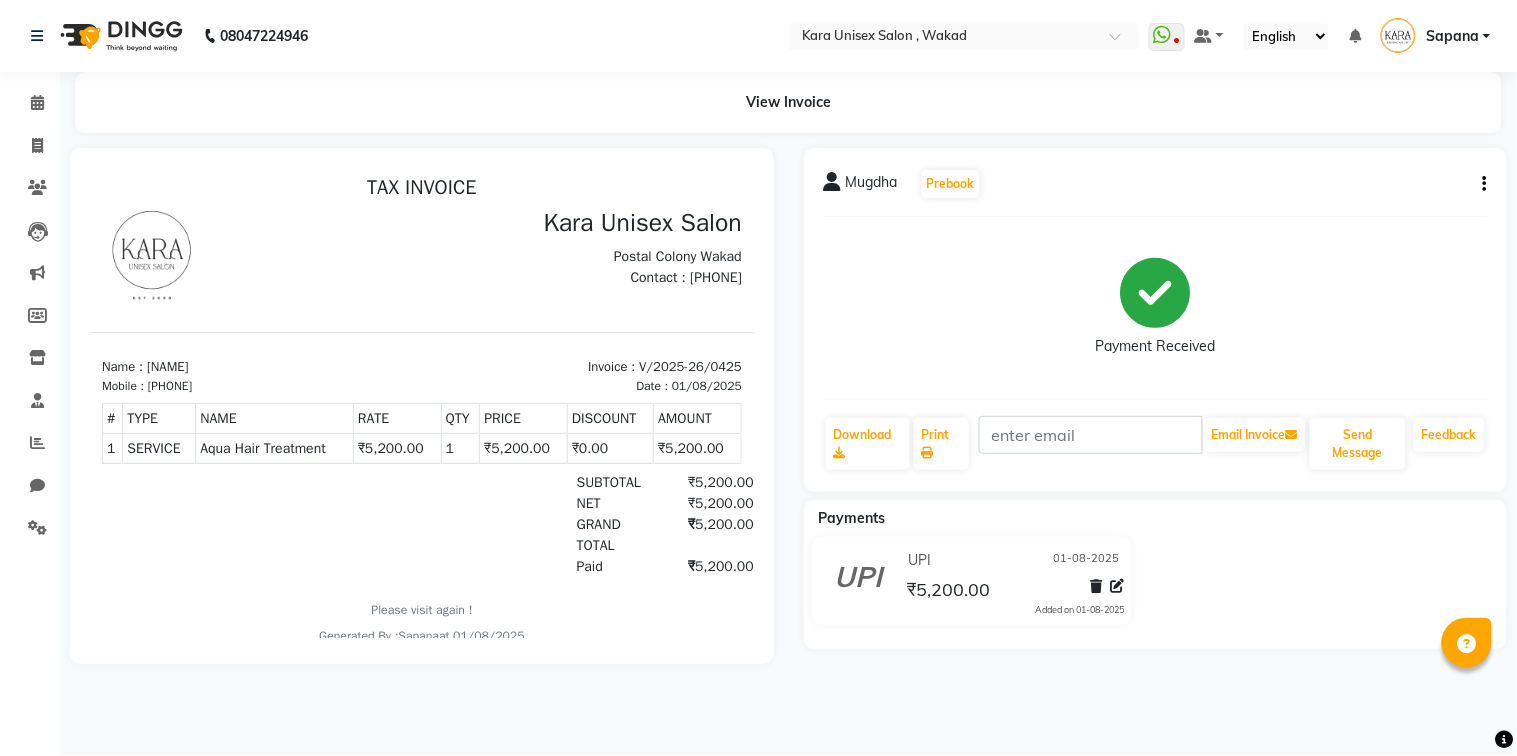 click 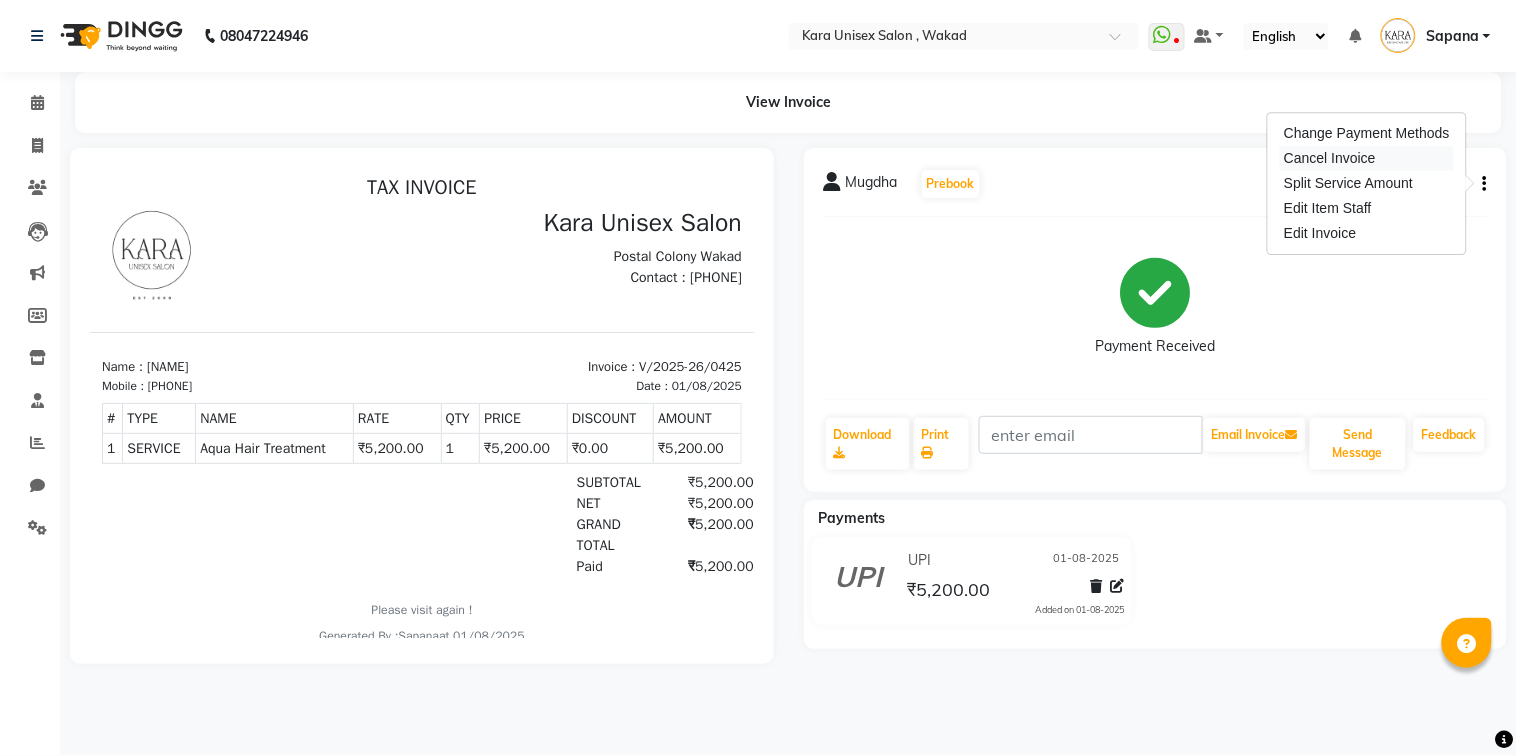 click on "Cancel Invoice" at bounding box center [1367, 158] 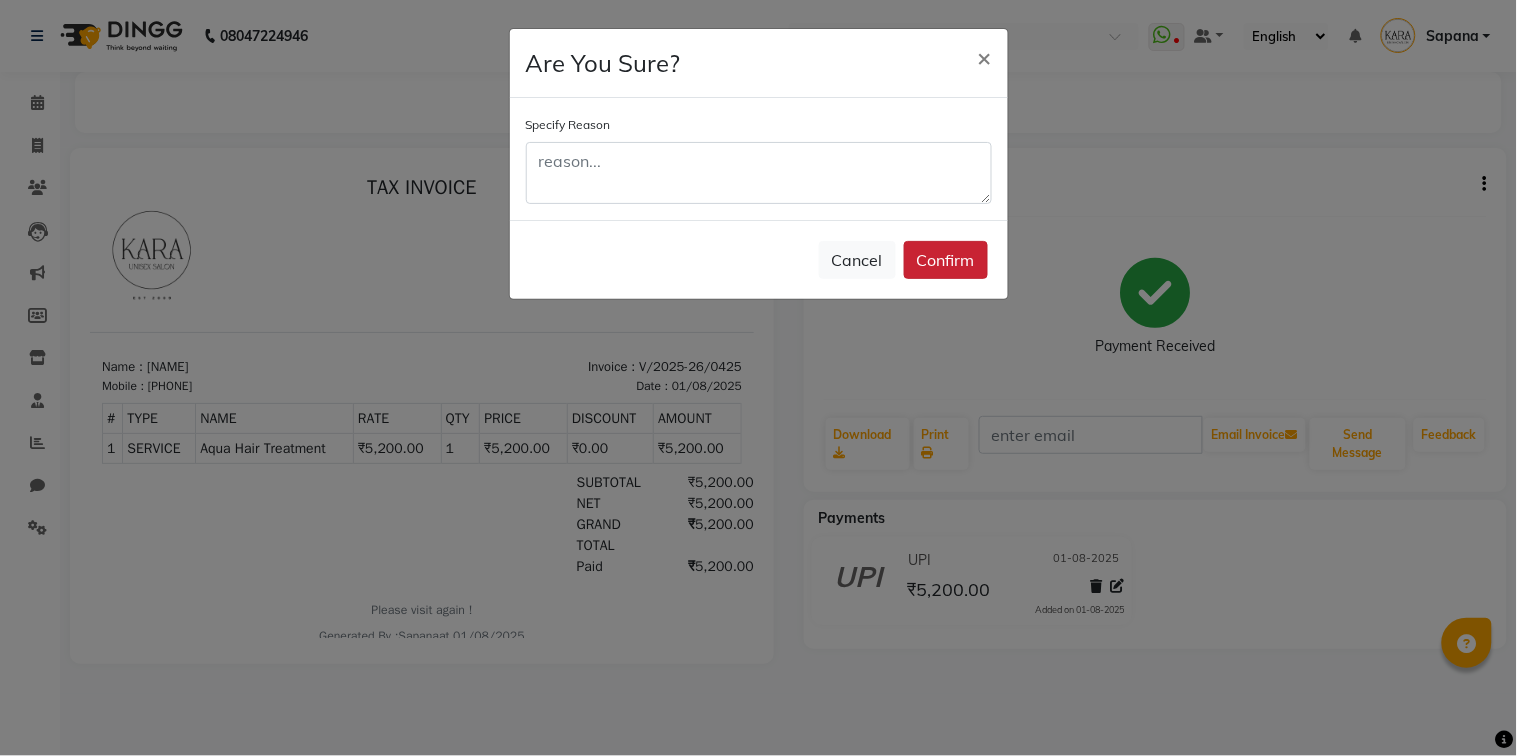 click on "Confirm" 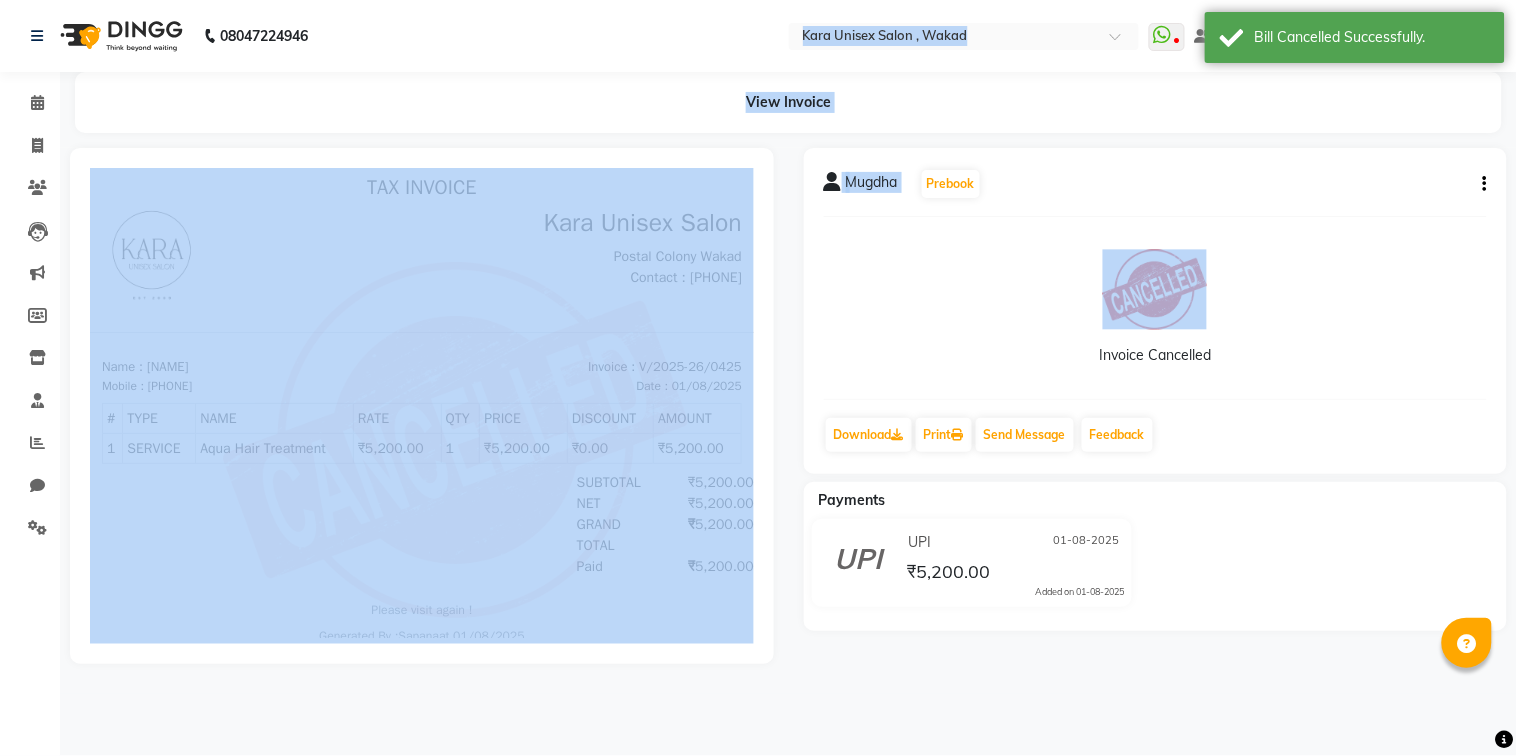 drag, startPoint x: 1060, startPoint y: 444, endPoint x: 299, endPoint y: 167, distance: 809.84564 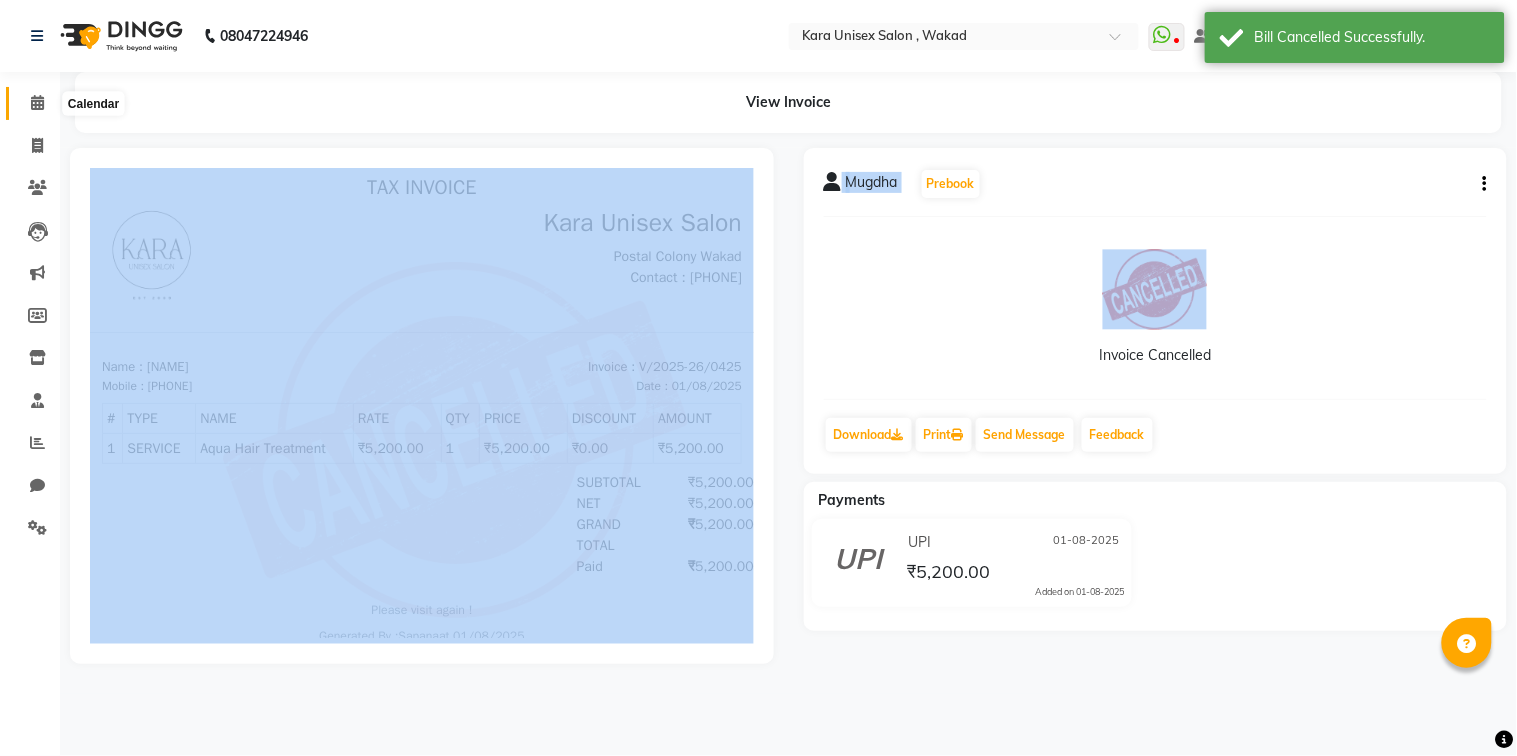 click 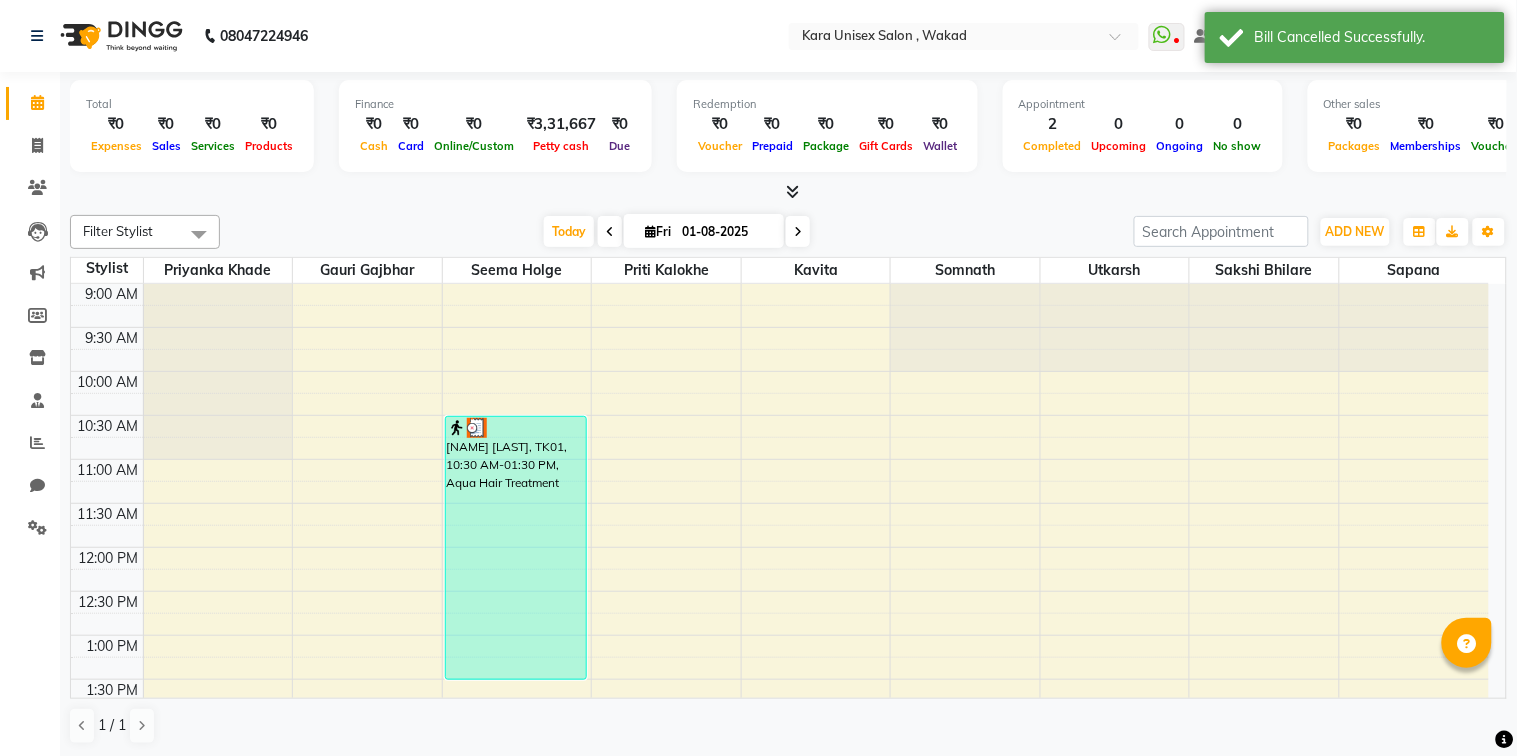 scroll, scrollTop: 0, scrollLeft: 0, axis: both 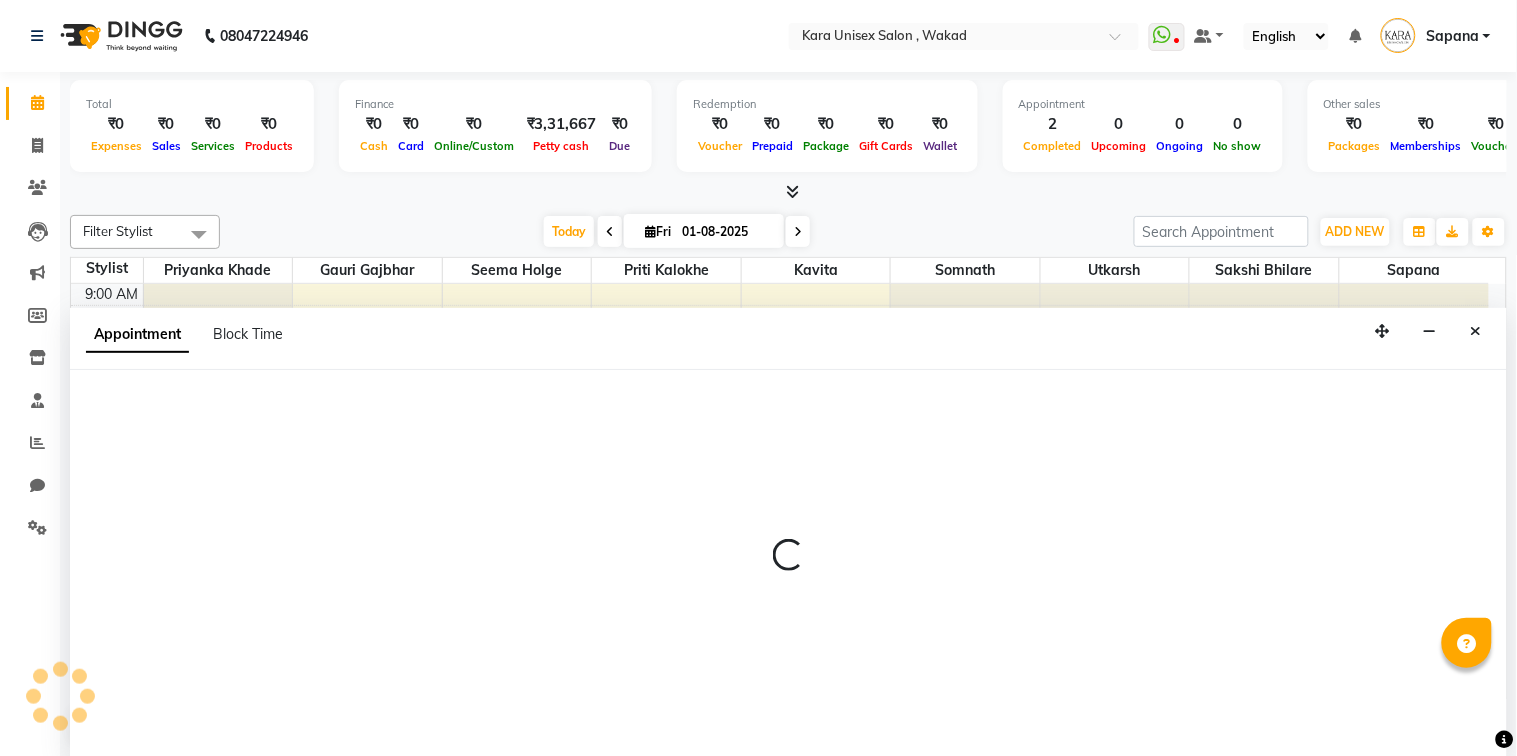 select on "70481" 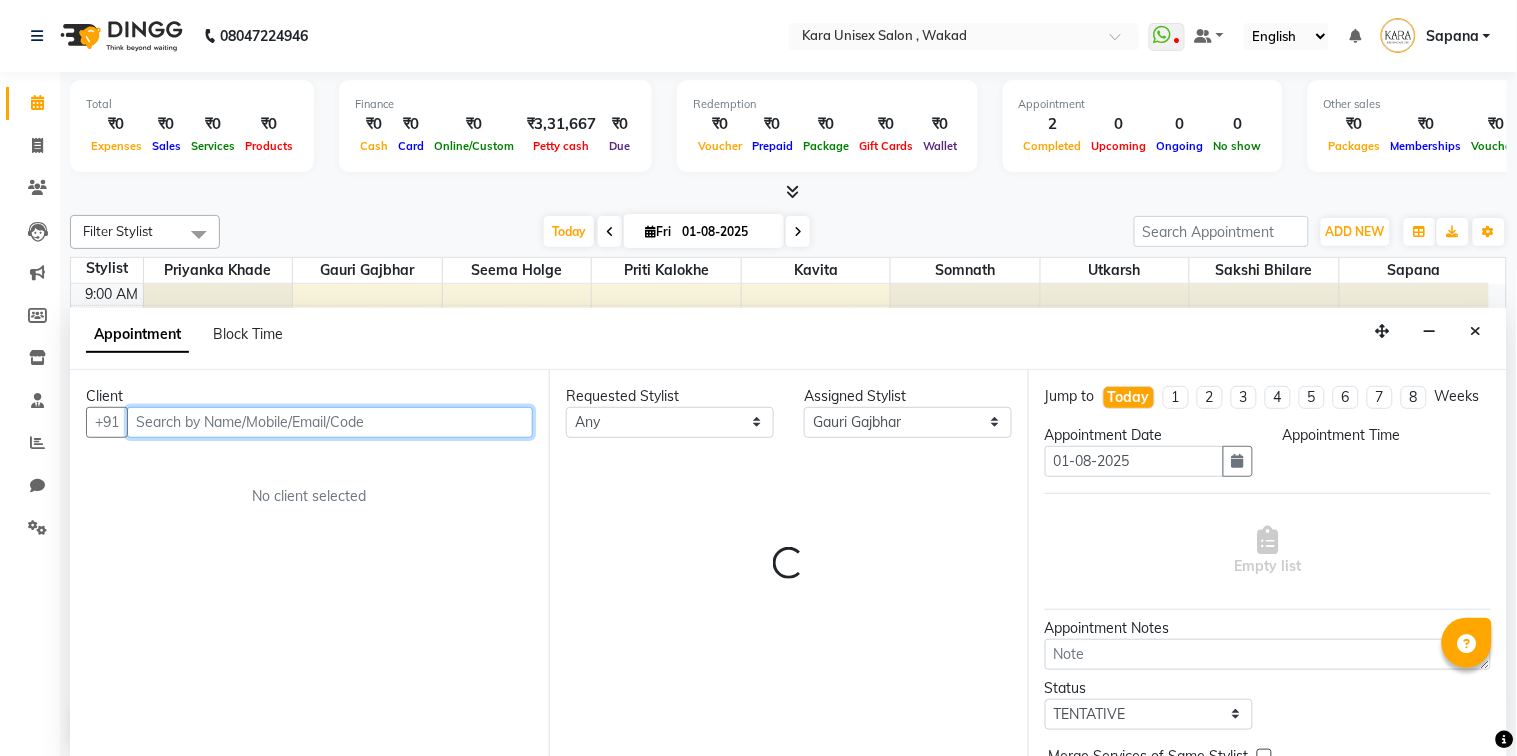 select on "600" 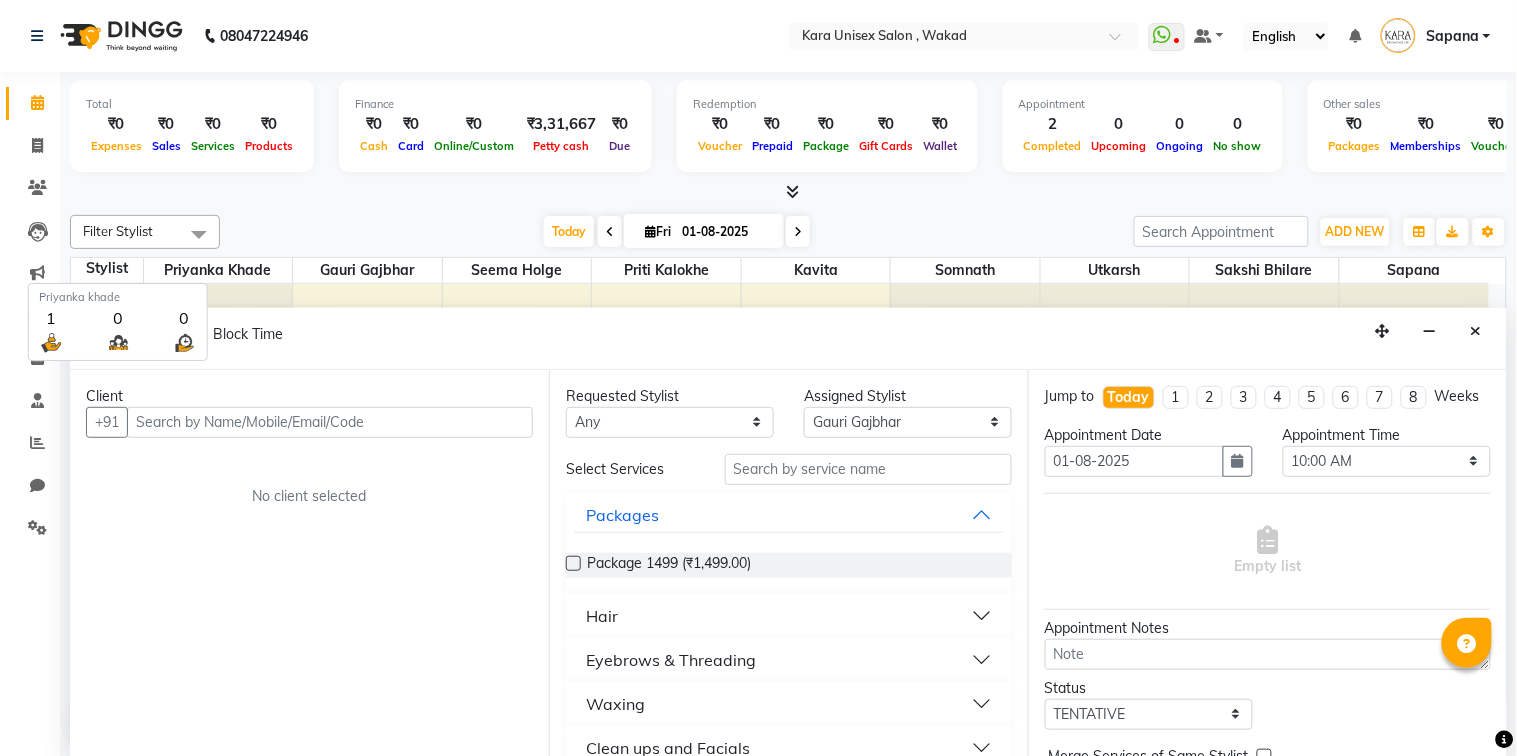 click on "Priyanka khade" at bounding box center [218, 270] 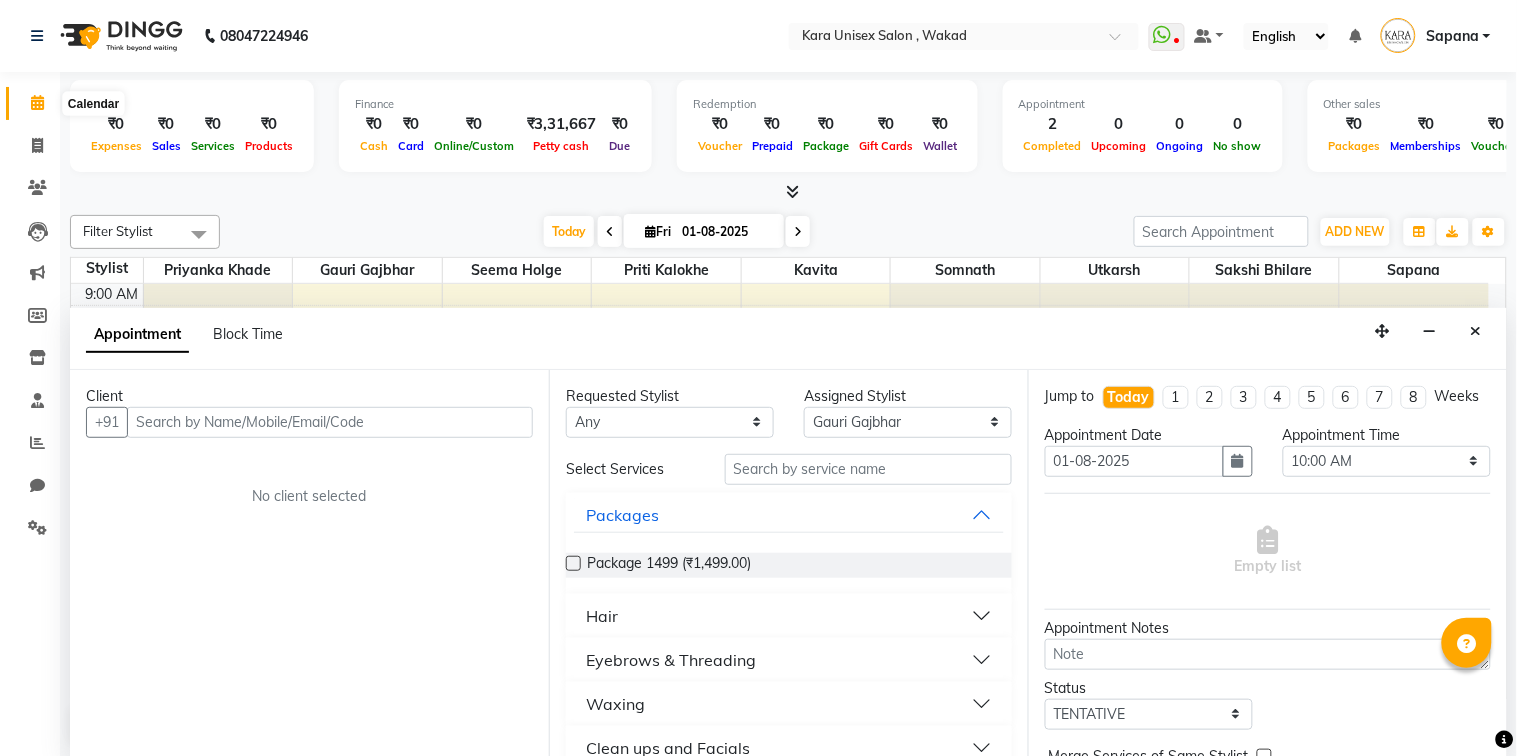 click 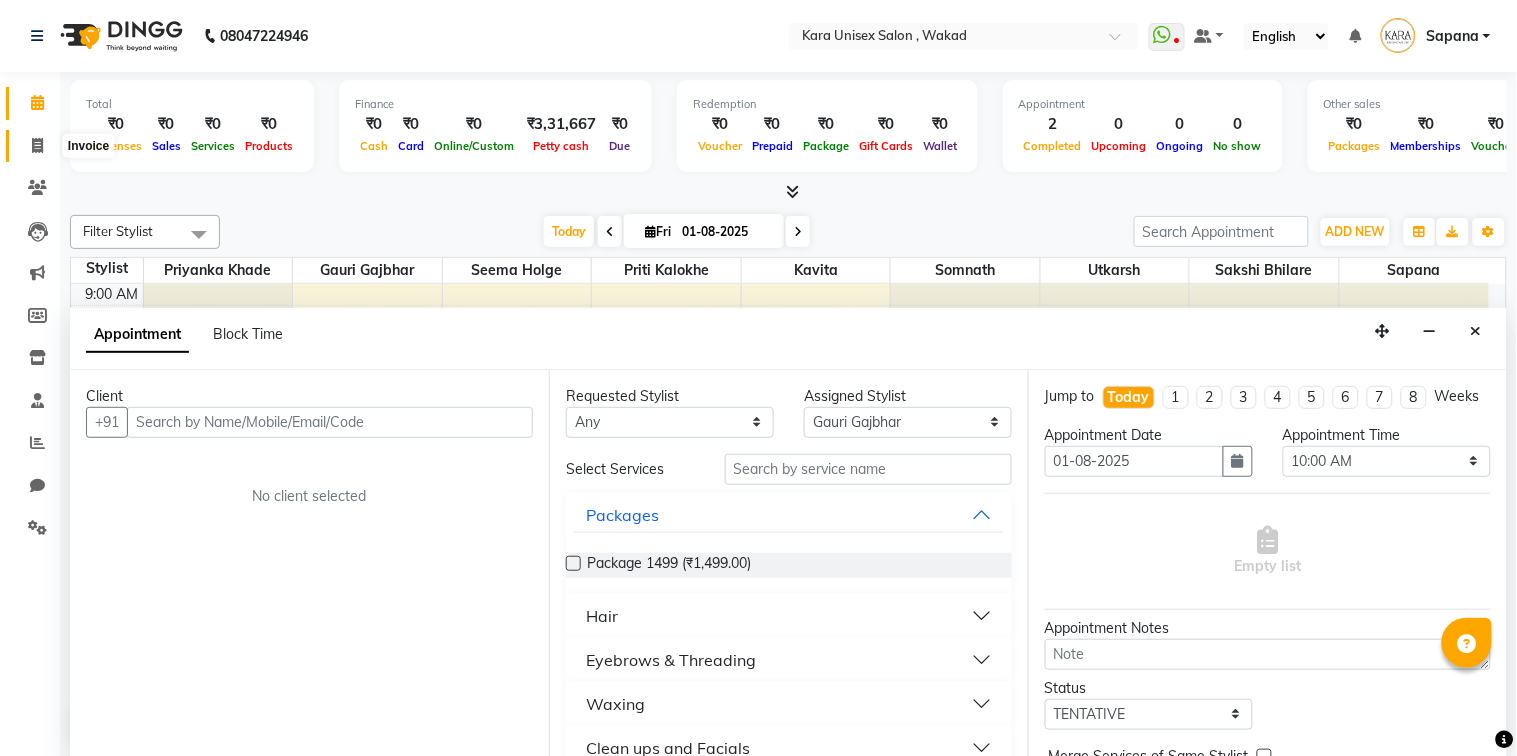 click 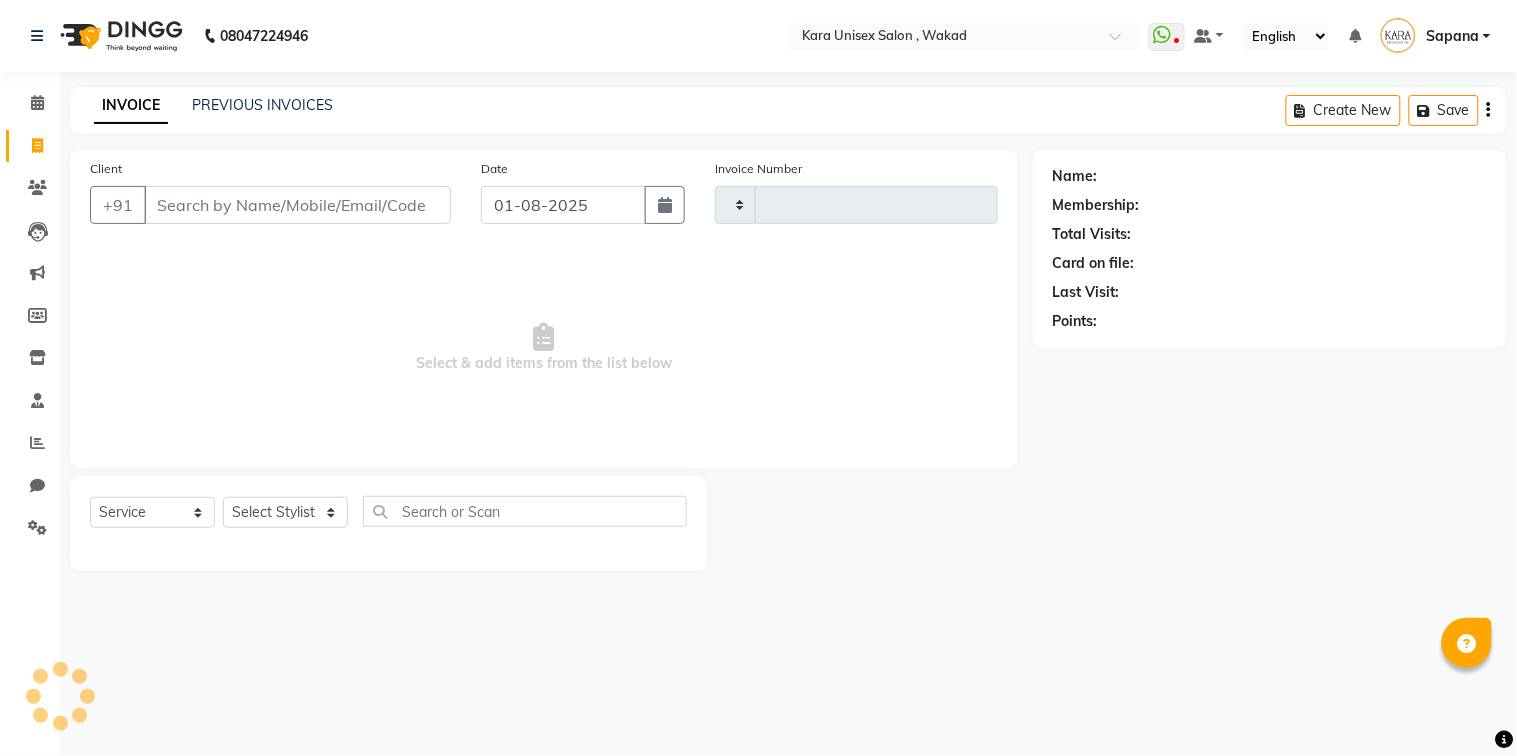 type on "0426" 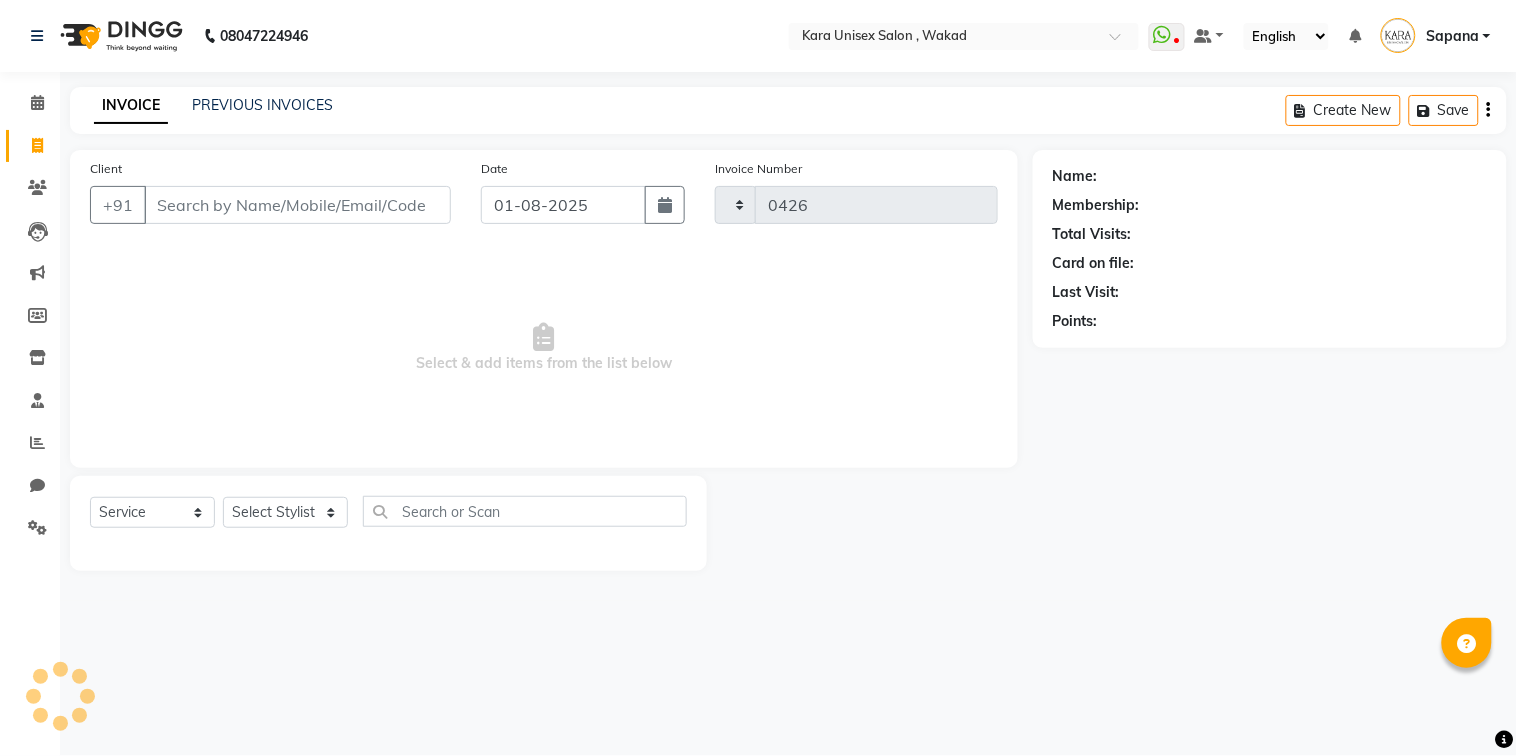 select on "7293" 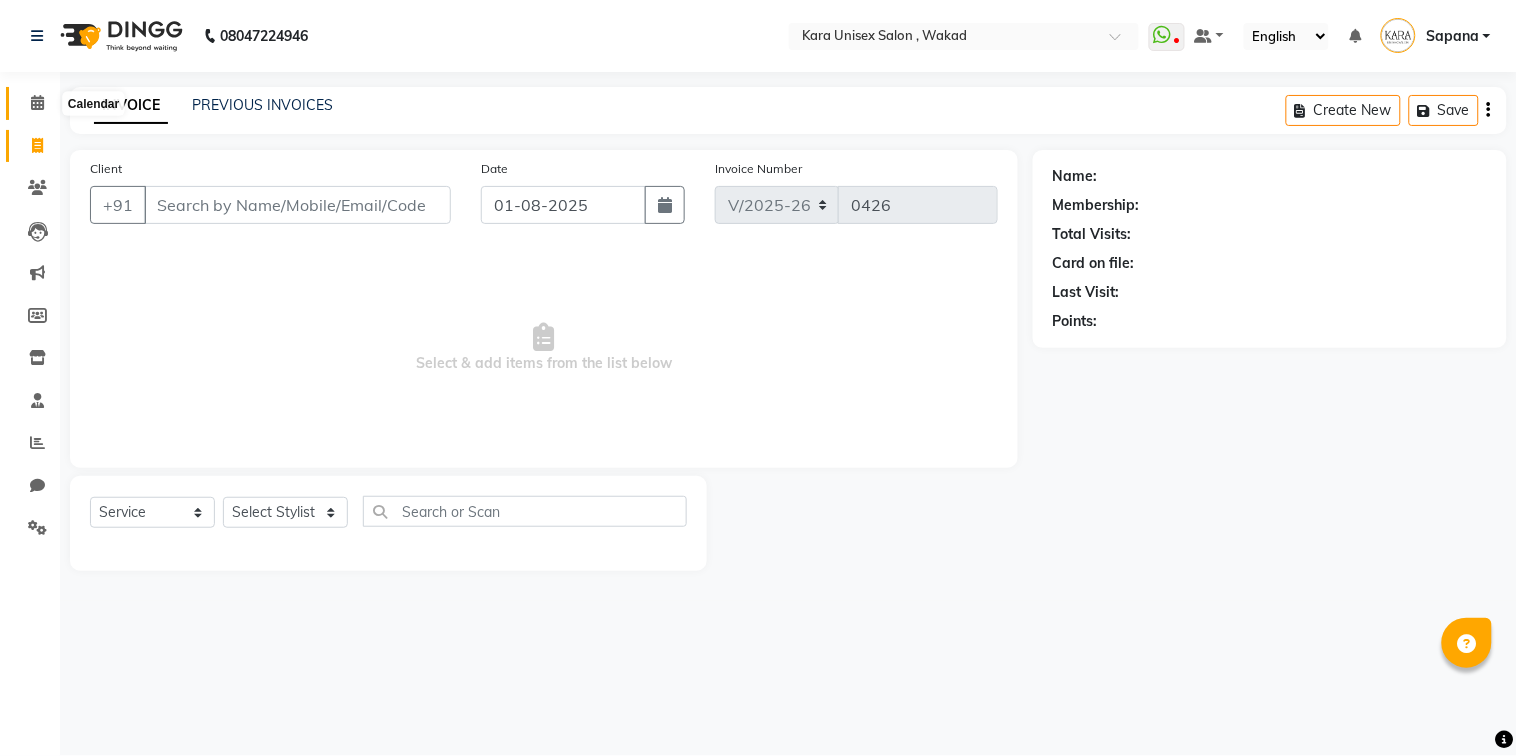 click 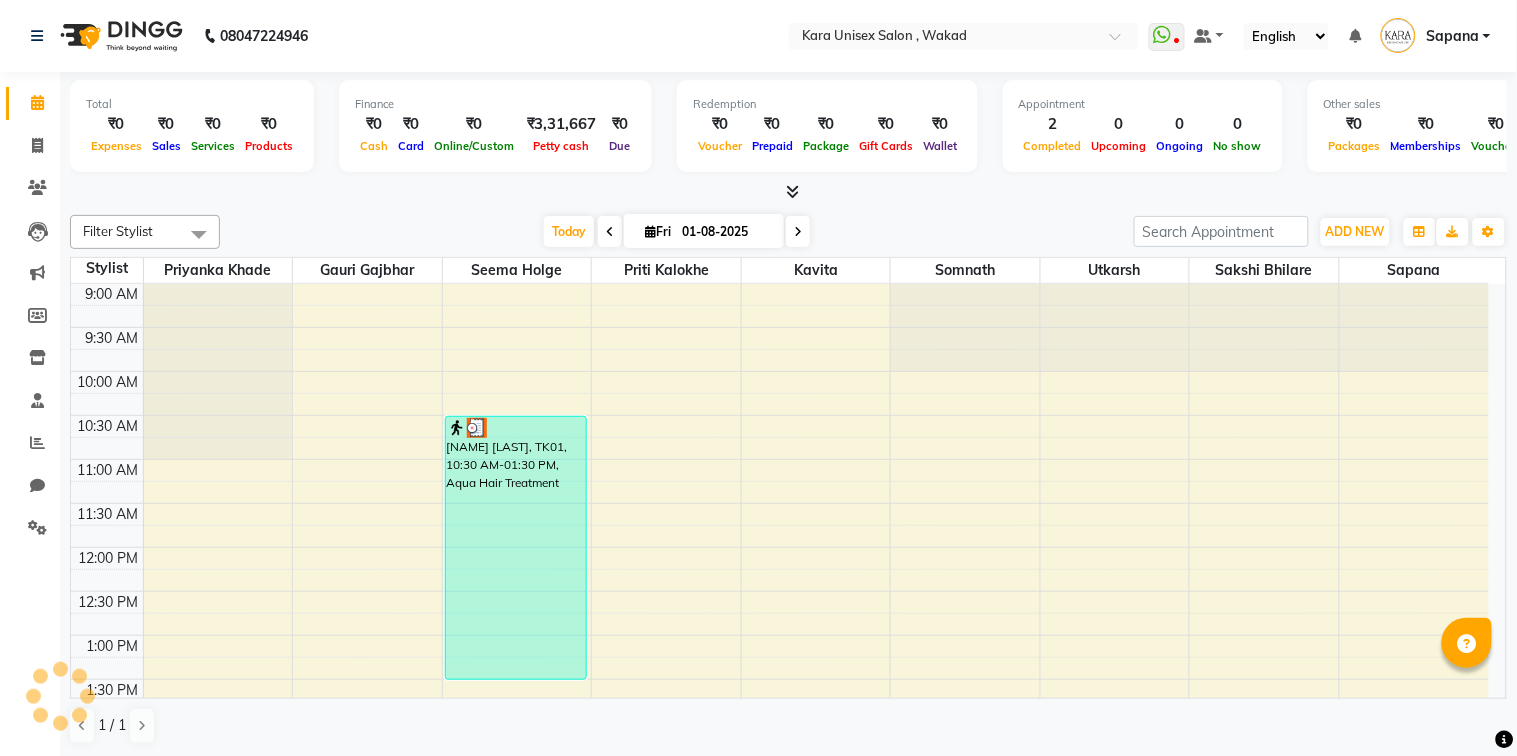 click 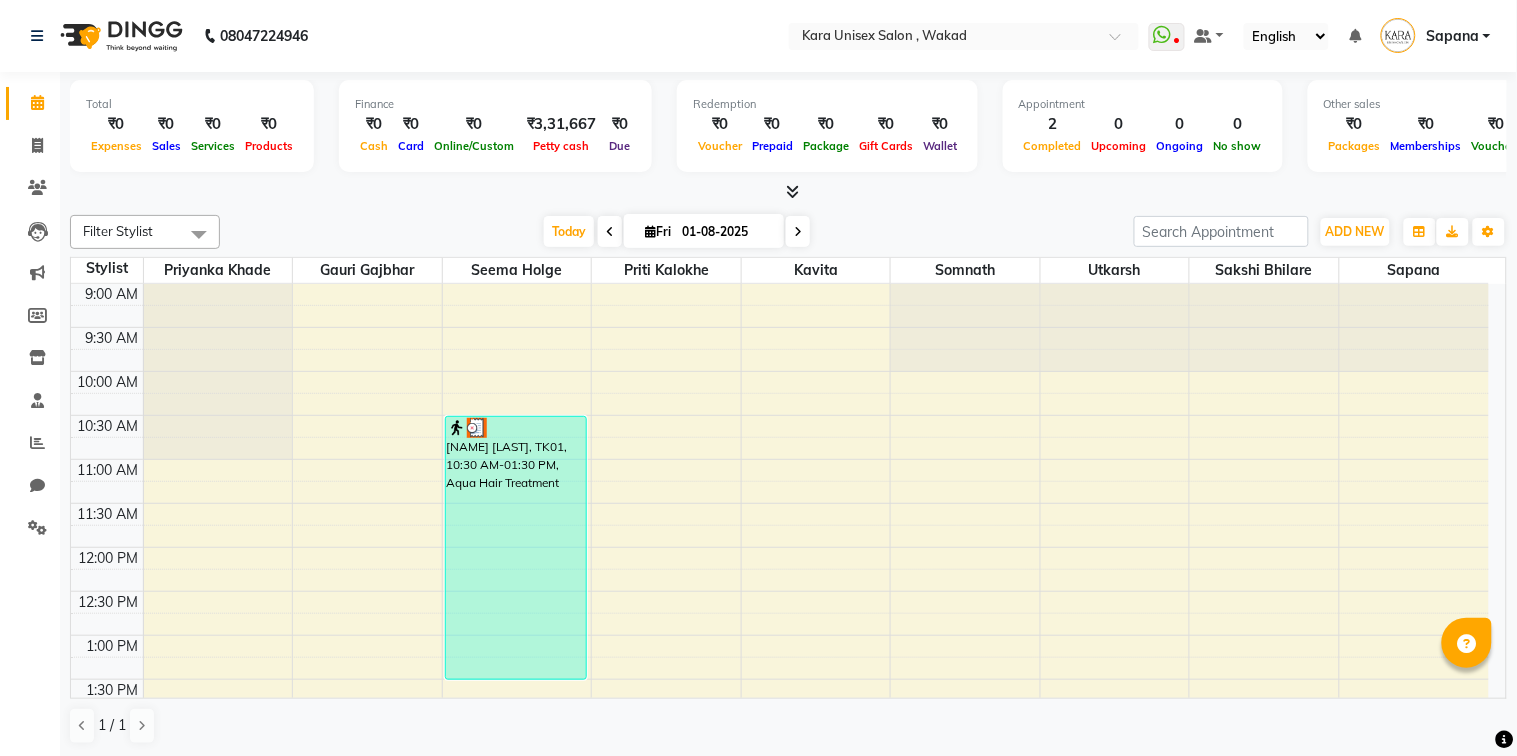 scroll, scrollTop: 0, scrollLeft: 0, axis: both 